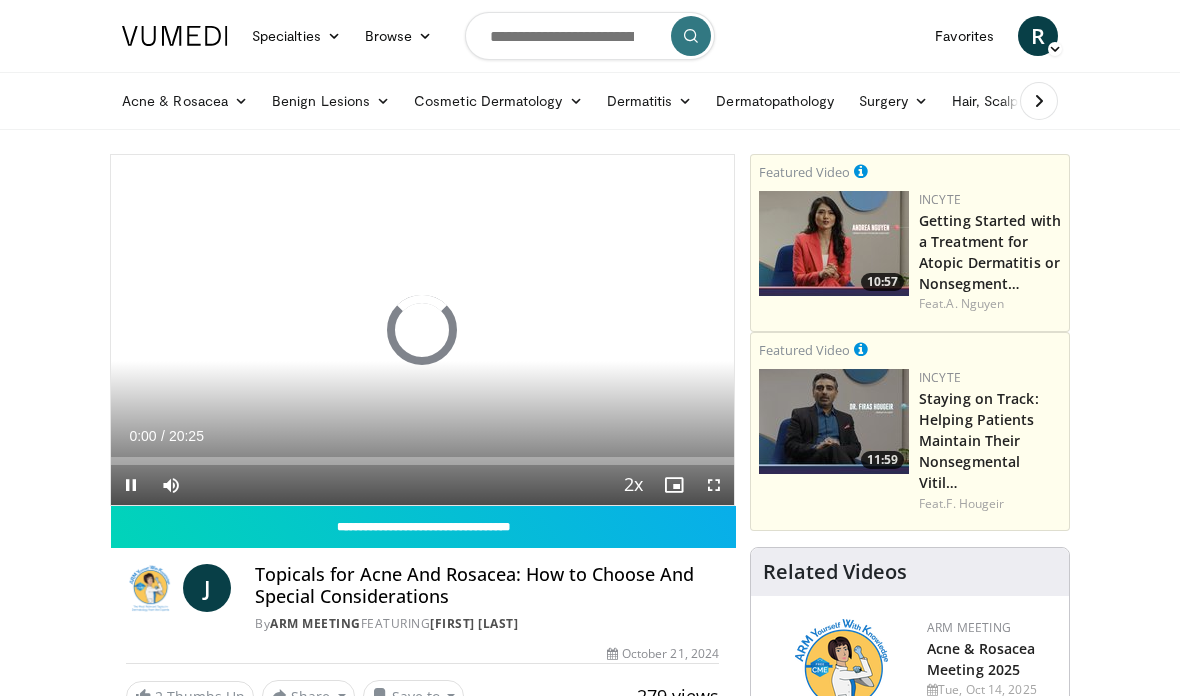 scroll, scrollTop: 0, scrollLeft: 0, axis: both 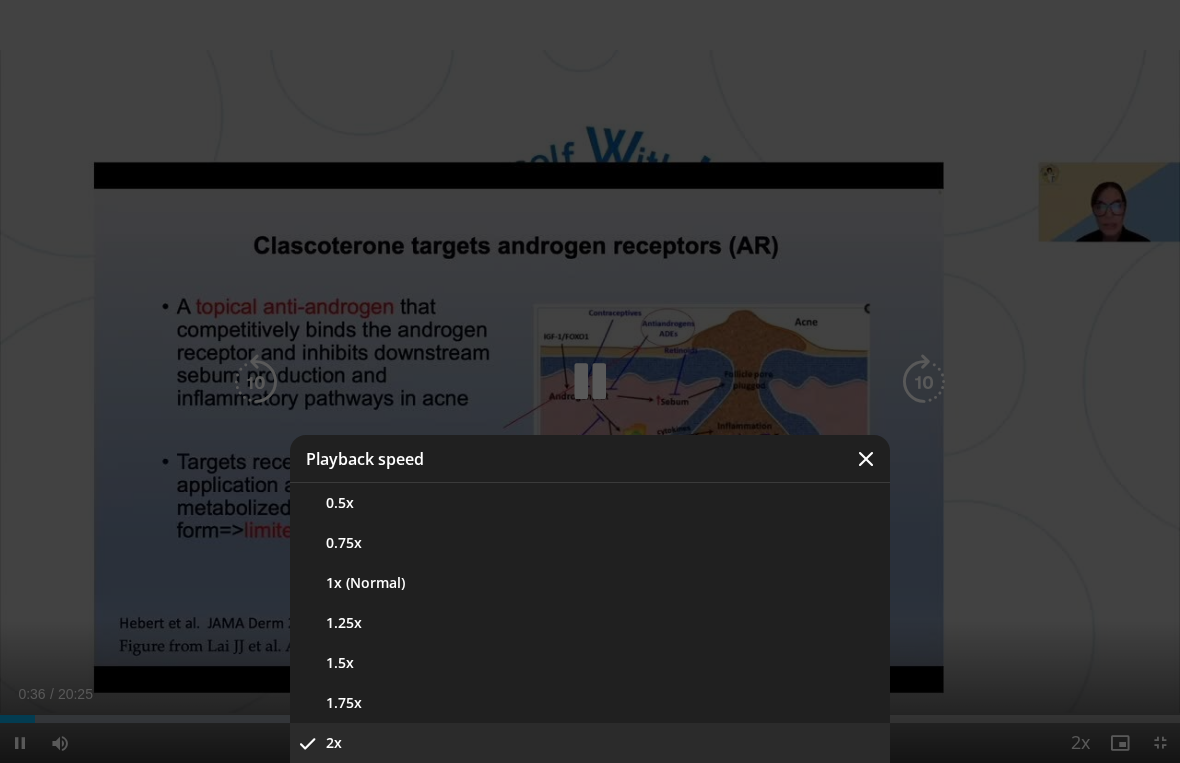 click on "1.5x" at bounding box center (590, 663) 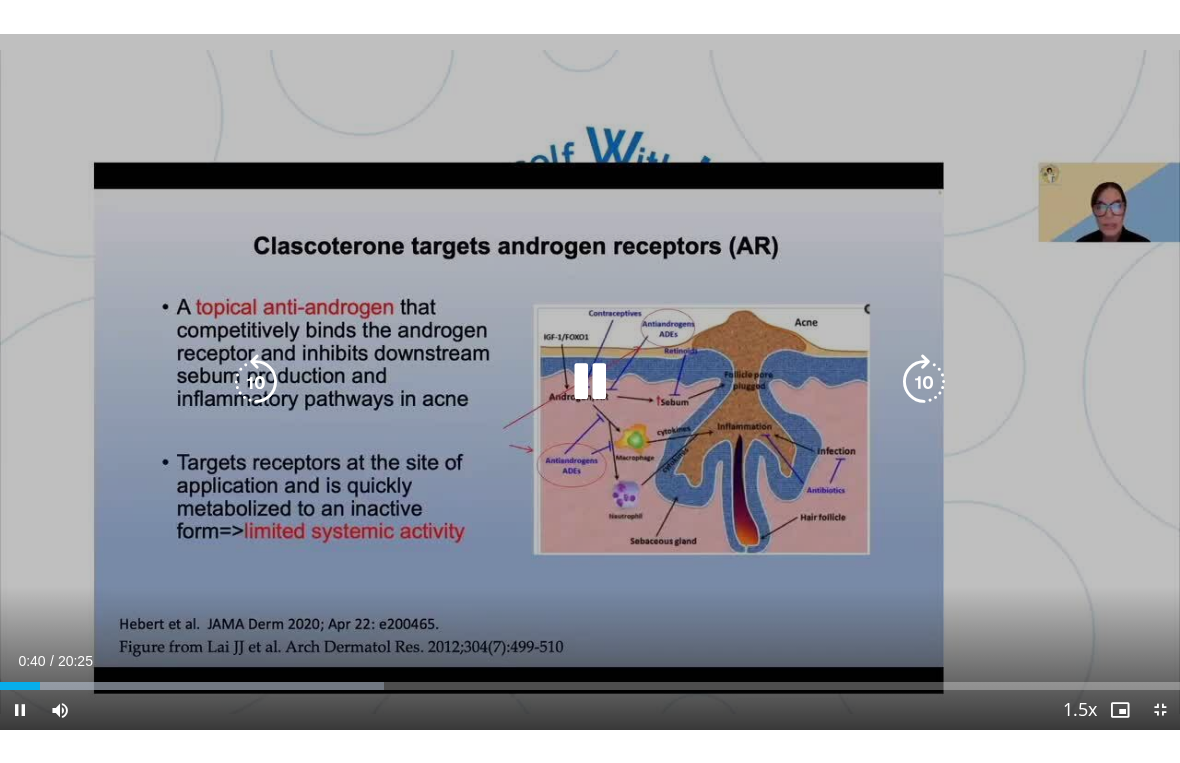 scroll, scrollTop: 24, scrollLeft: 0, axis: vertical 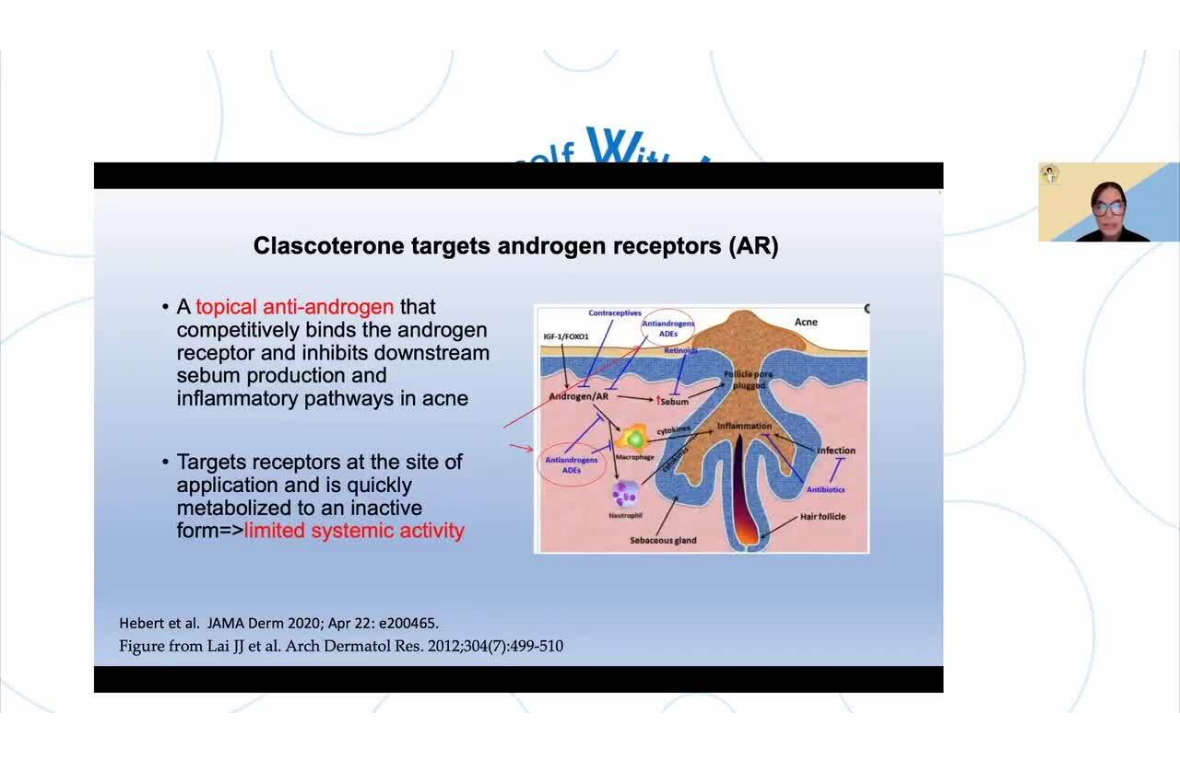 click at bounding box center (590, 382) 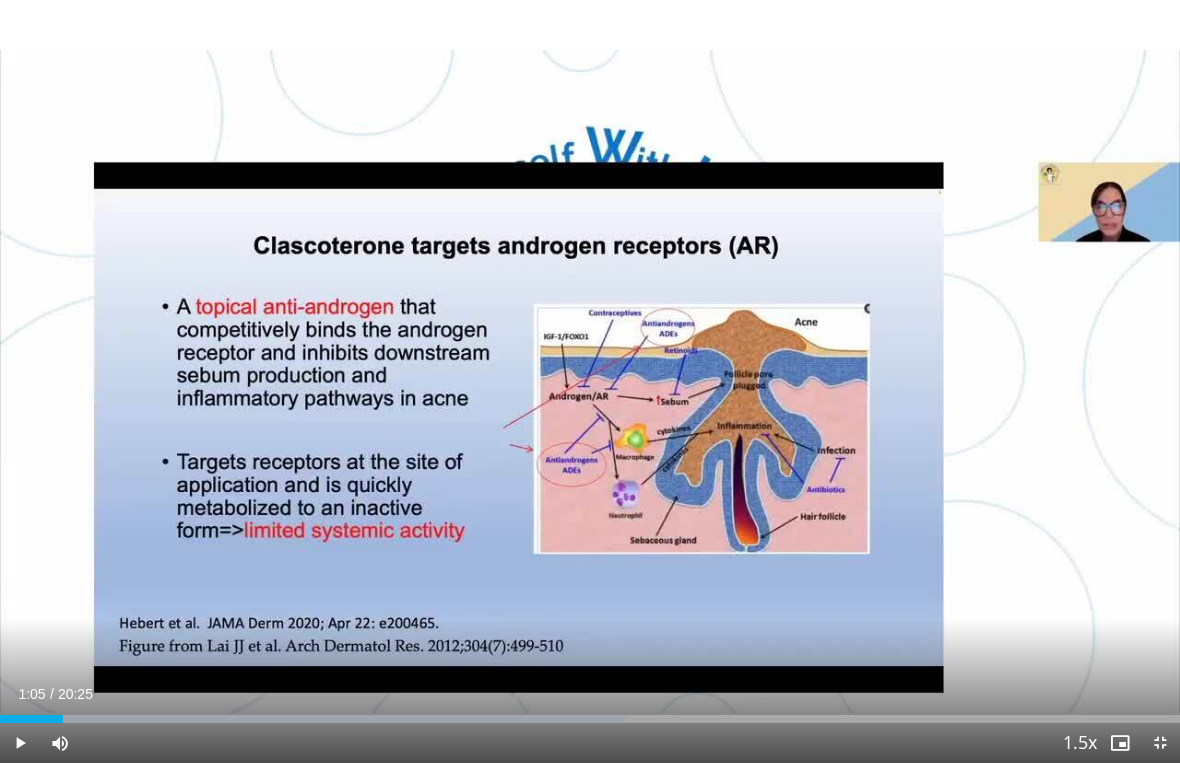 click on "10 seconds
Tap to unmute" at bounding box center [590, 381] 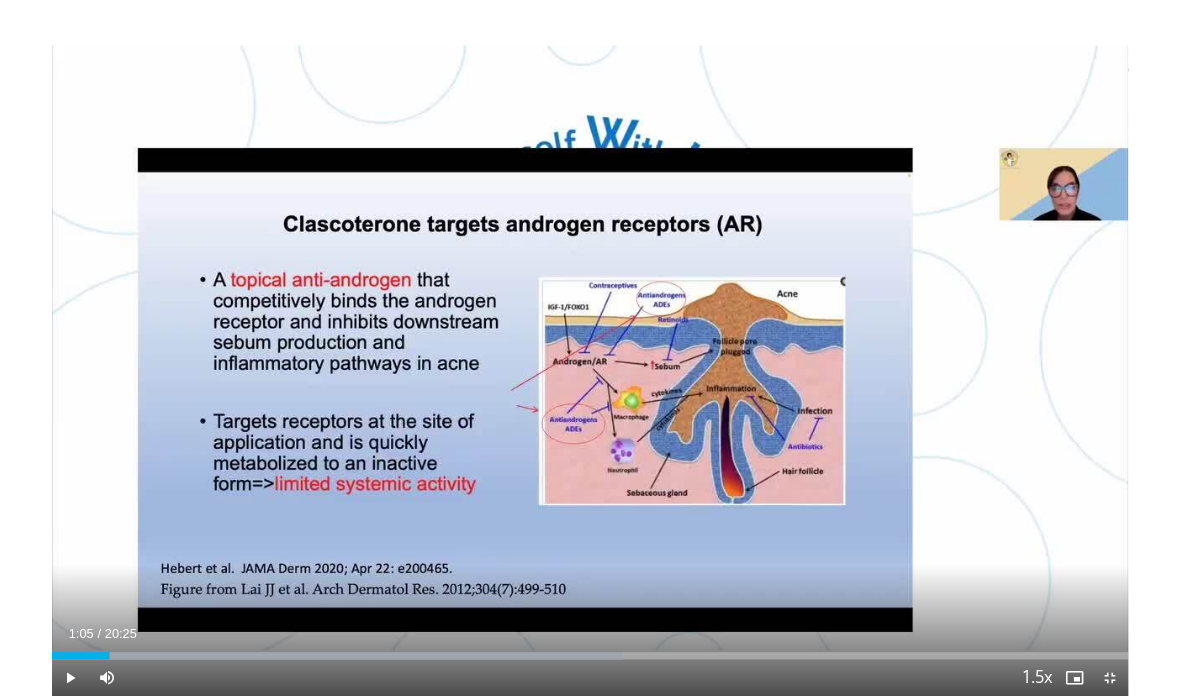 scroll, scrollTop: 0, scrollLeft: 0, axis: both 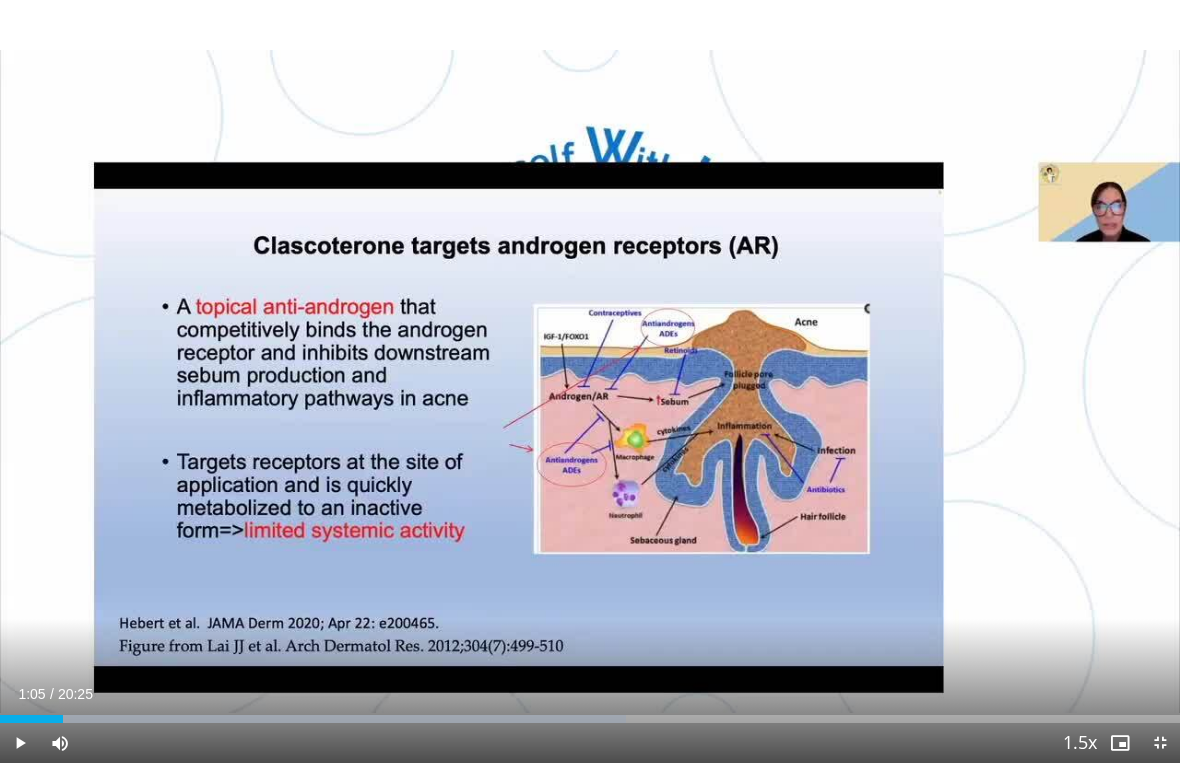 click on "10 seconds
Tap to unmute" at bounding box center [590, 381] 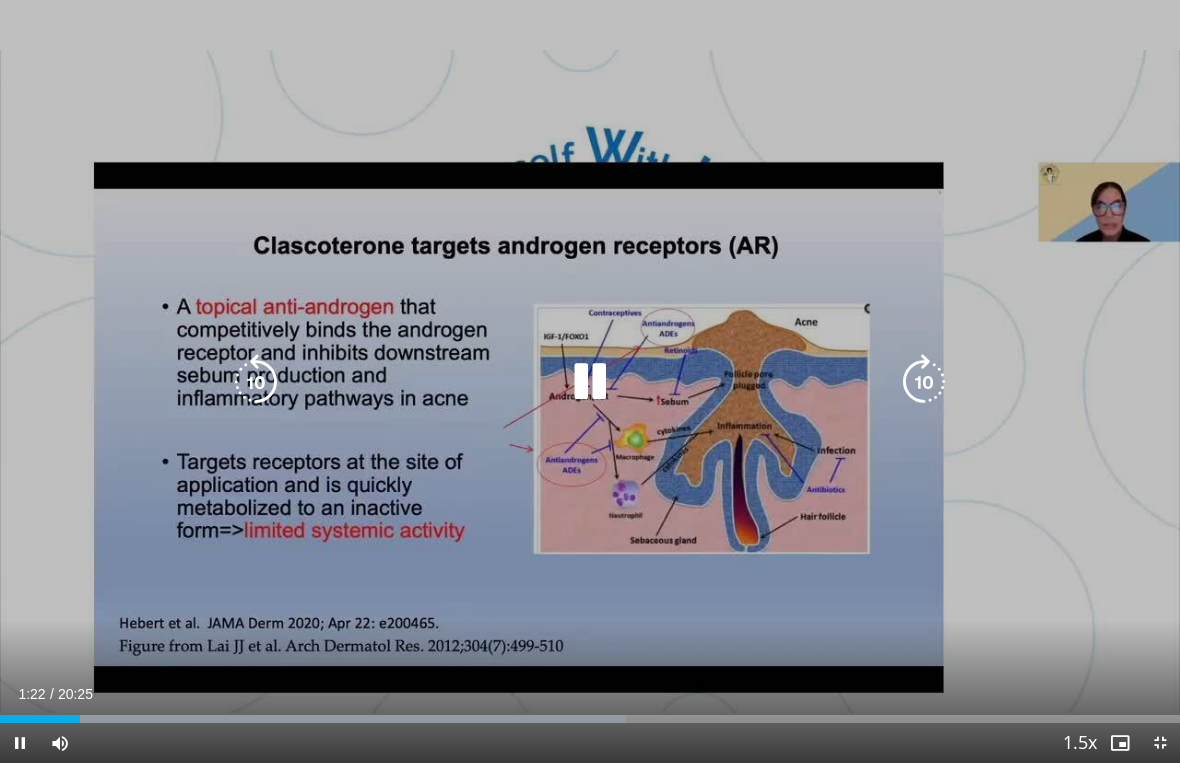 click at bounding box center [590, 382] 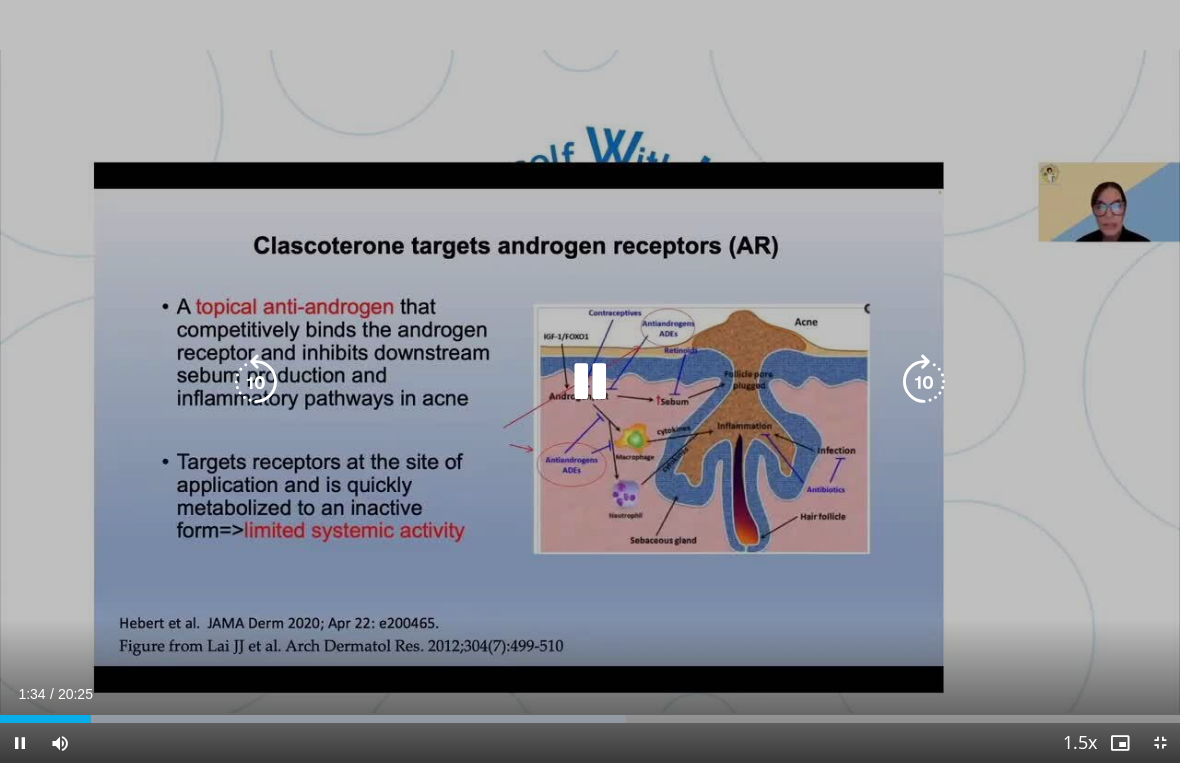 click at bounding box center (256, 382) 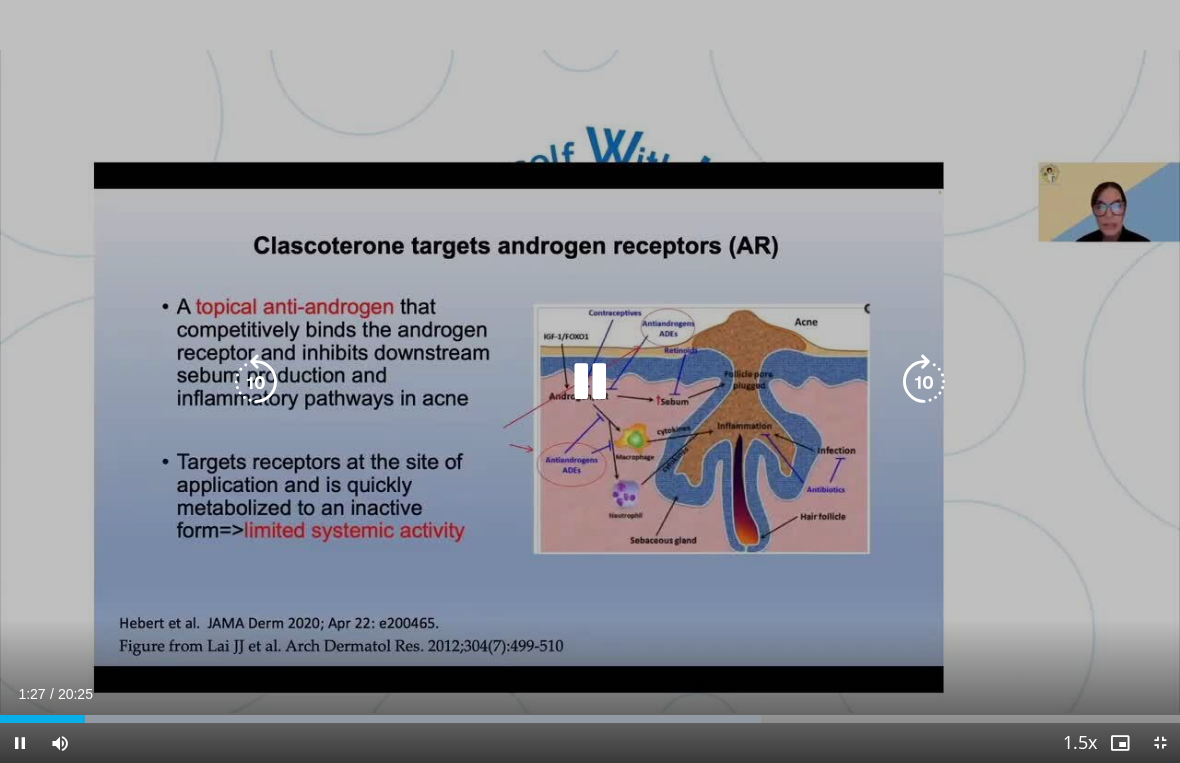 click at bounding box center [590, 382] 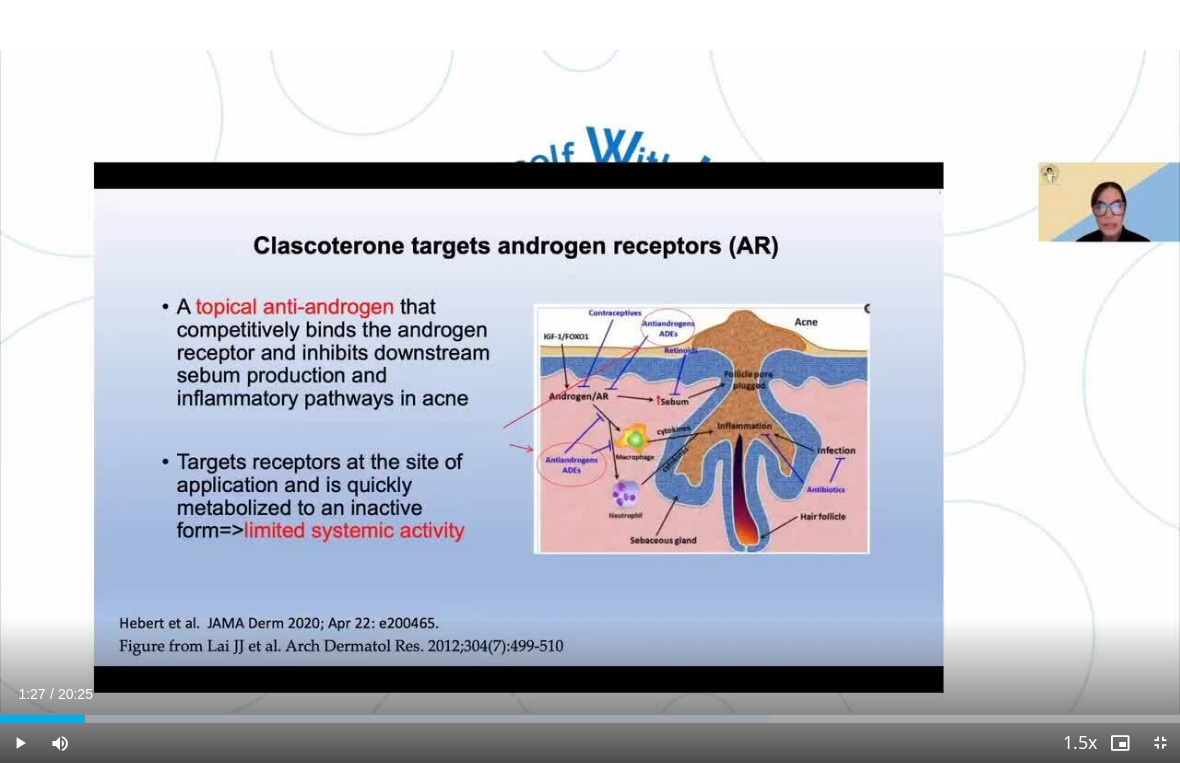 click at bounding box center (1160, 743) 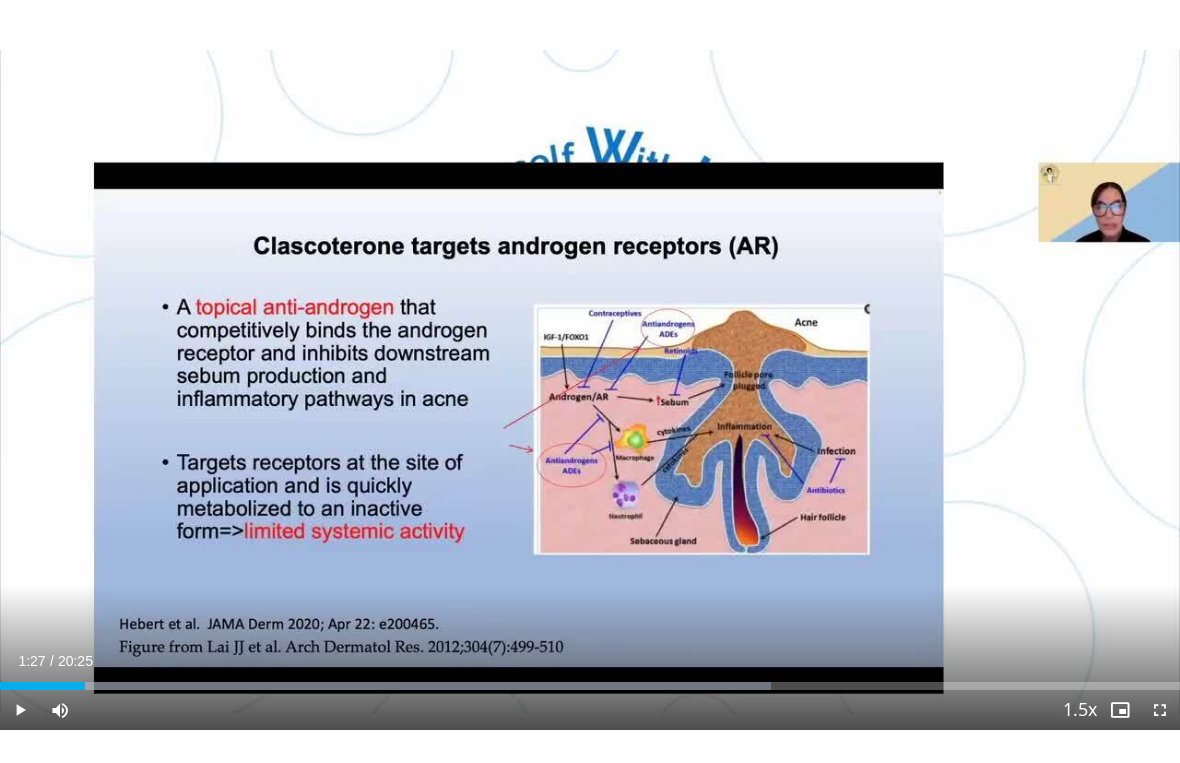 scroll, scrollTop: 24, scrollLeft: 0, axis: vertical 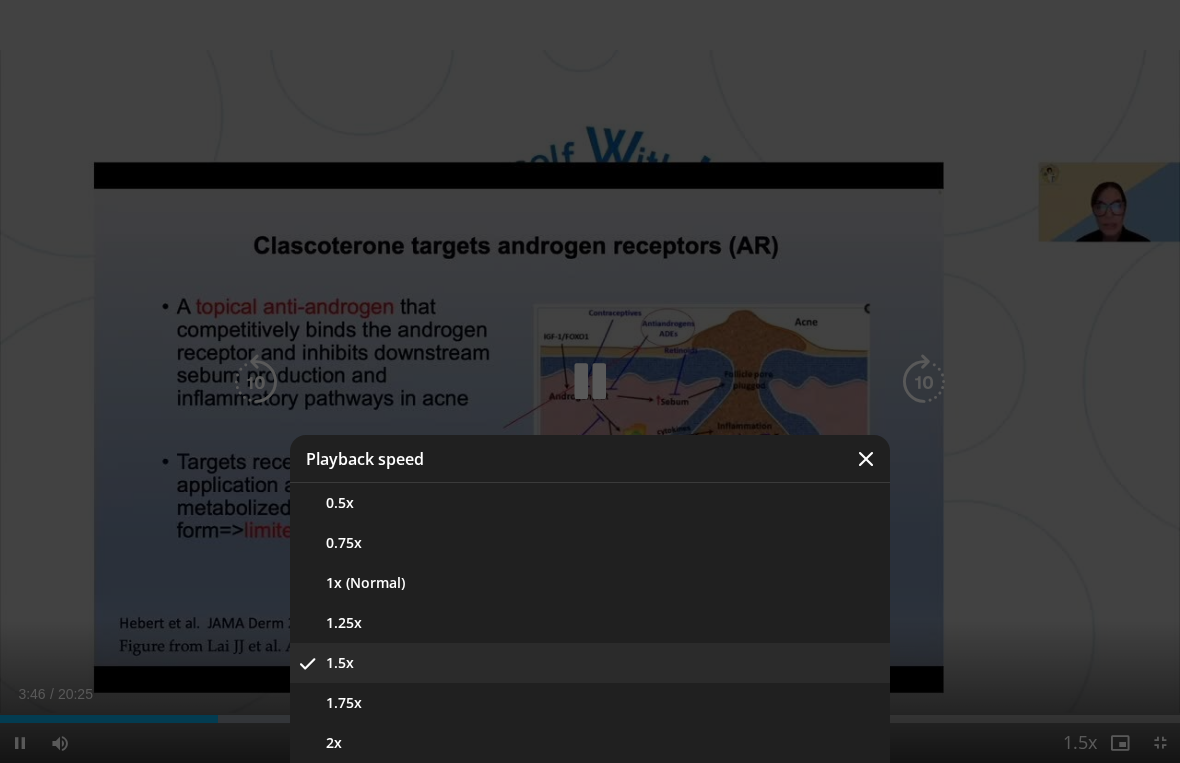 click on "1.75x" at bounding box center [590, 703] 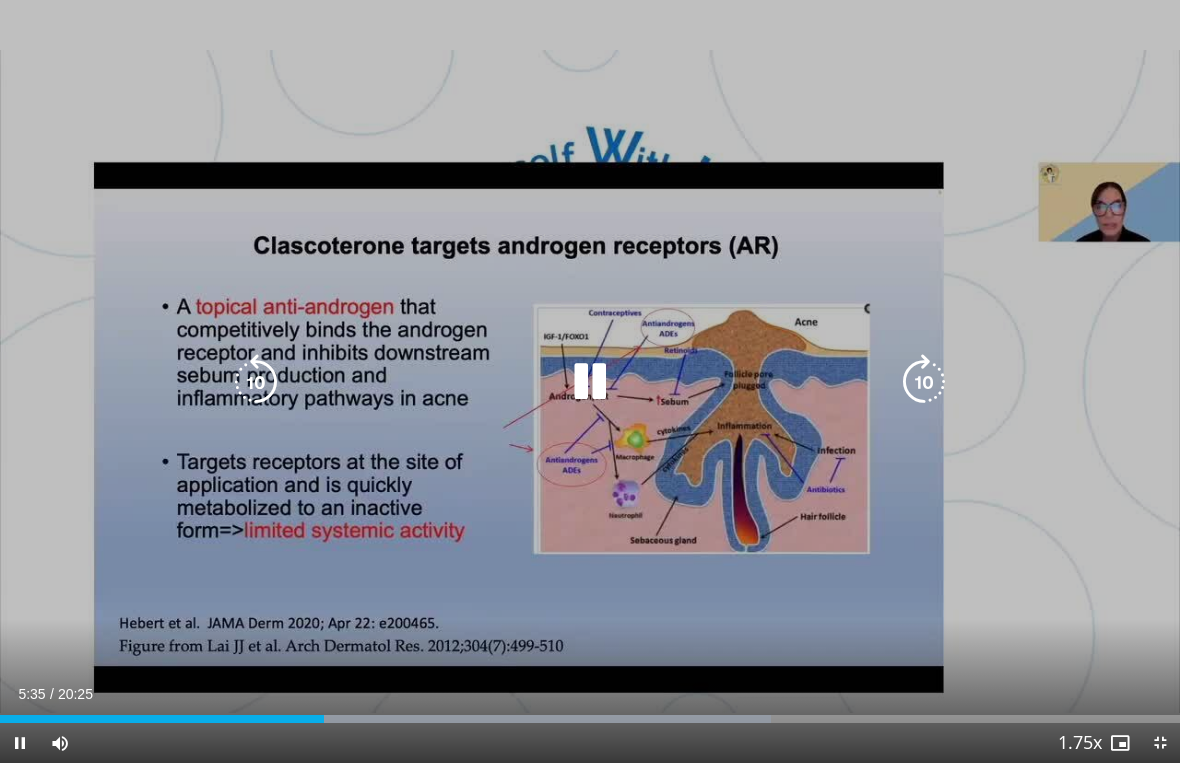 click at bounding box center [590, 382] 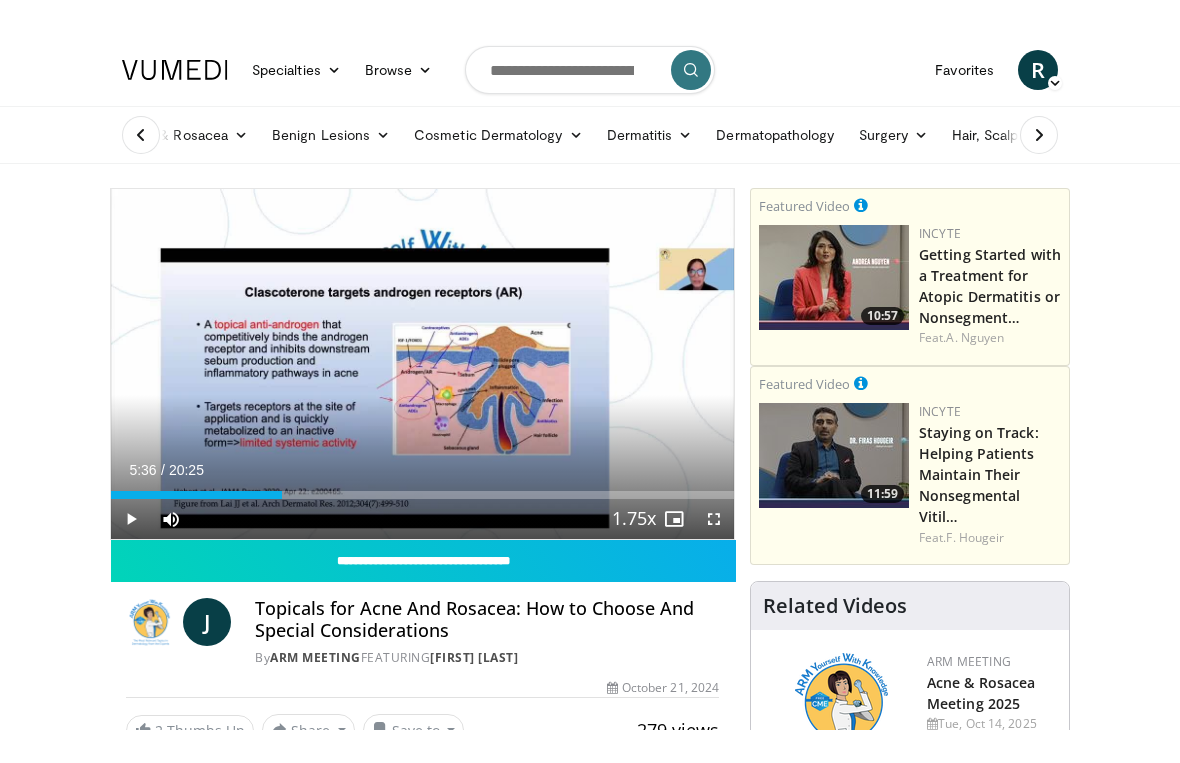 scroll, scrollTop: 24, scrollLeft: 0, axis: vertical 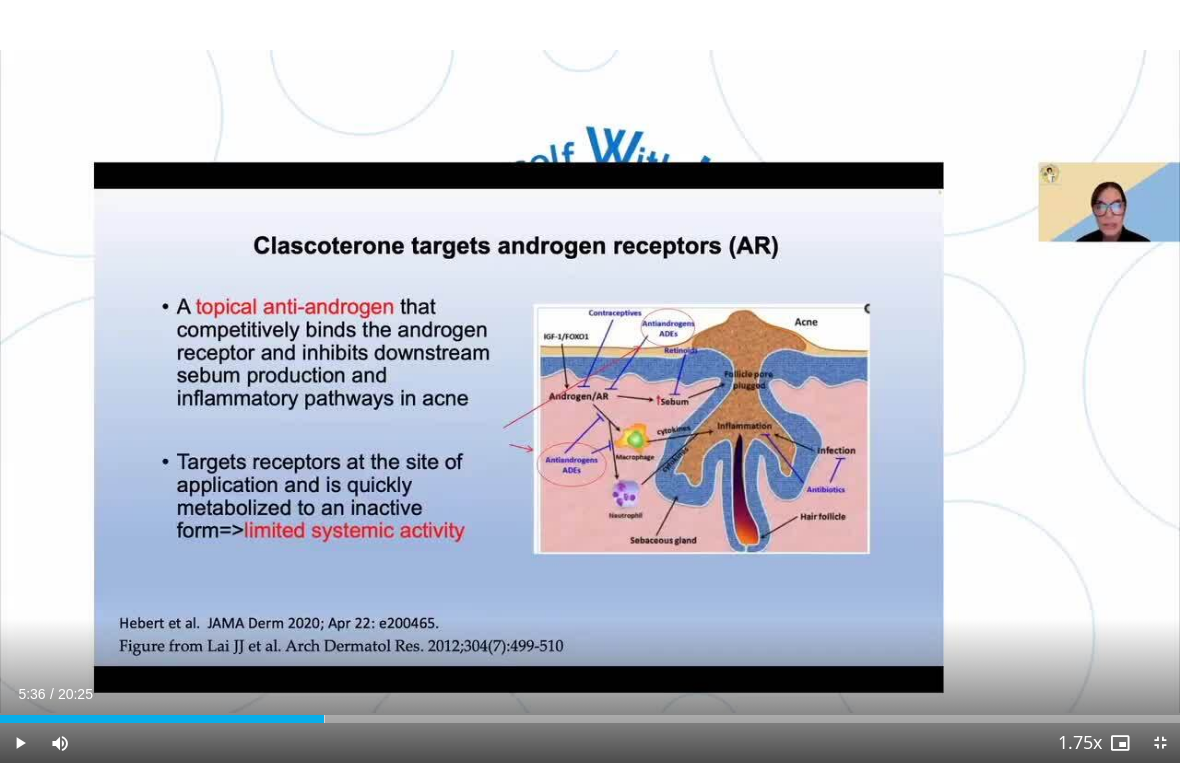 click at bounding box center [60, 743] 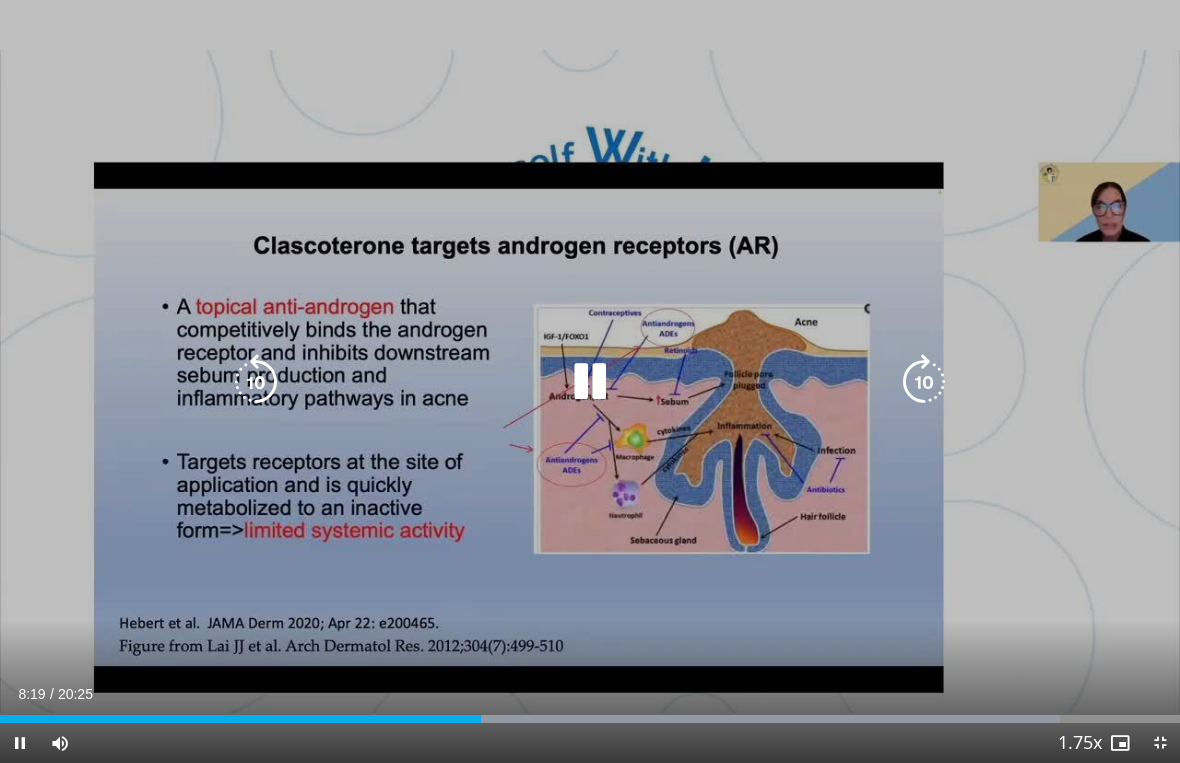 click at bounding box center (590, 382) 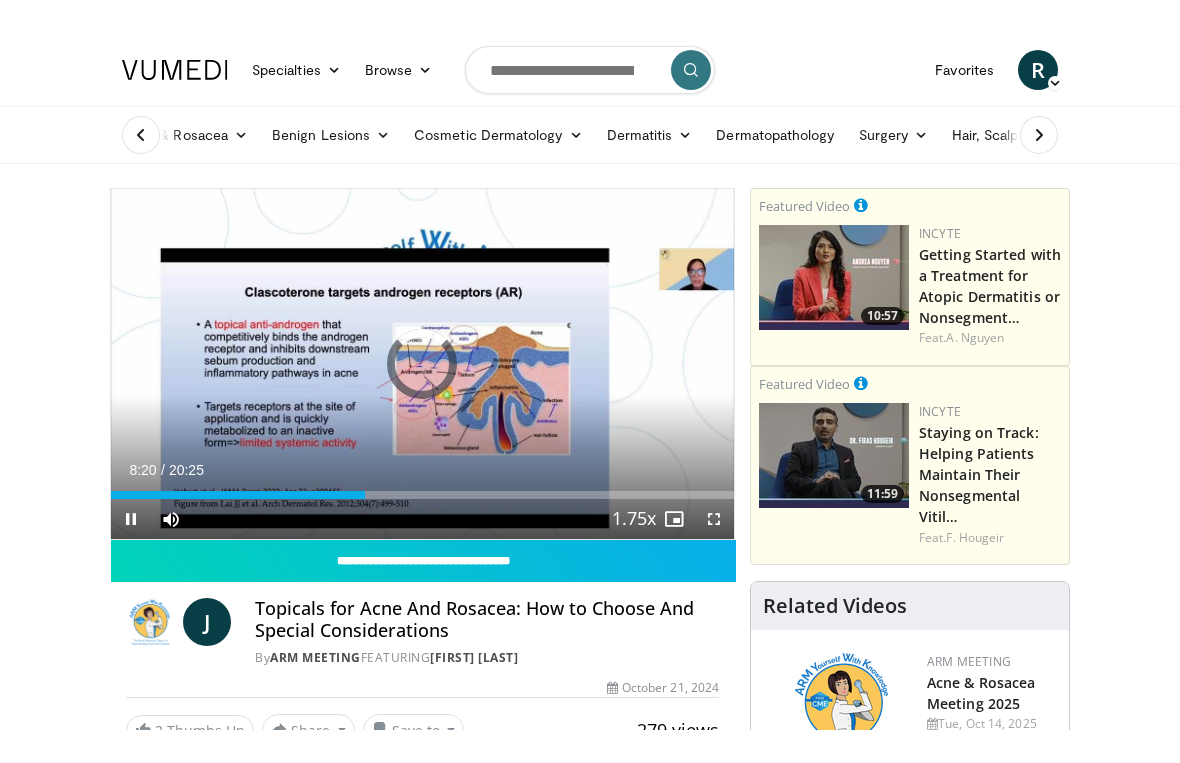 scroll, scrollTop: 24, scrollLeft: 0, axis: vertical 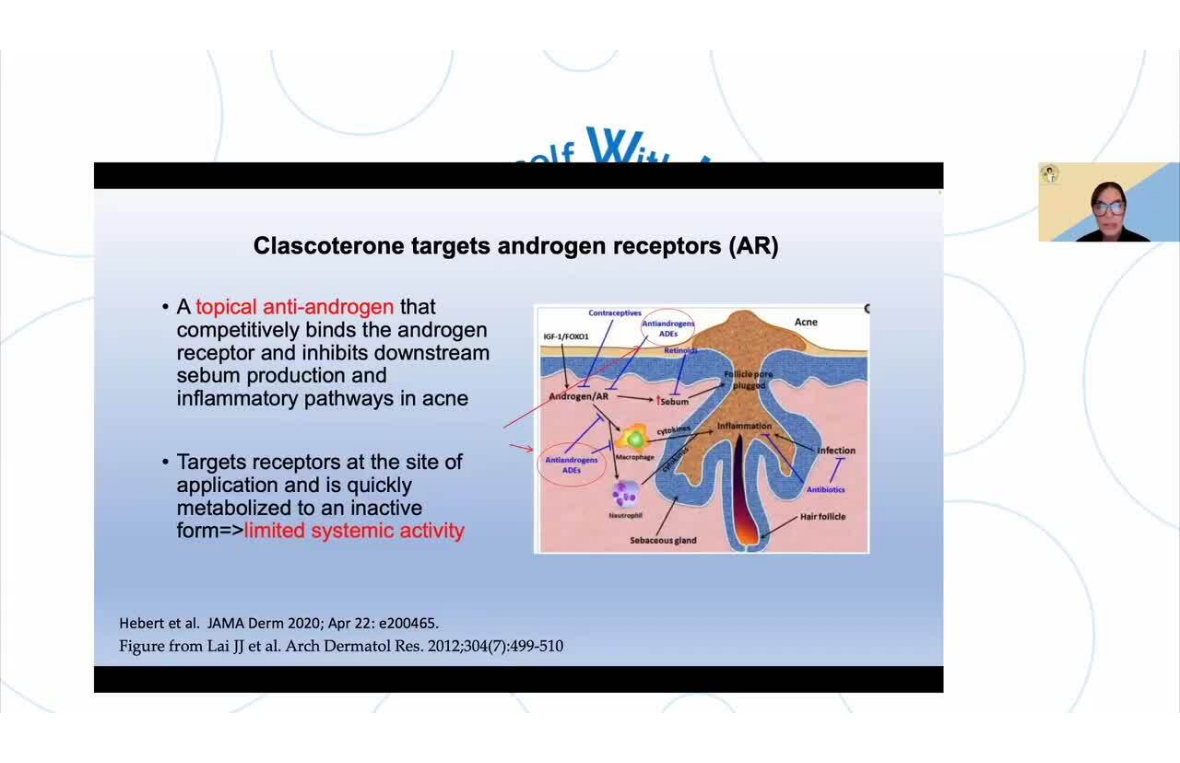click at bounding box center (590, 382) 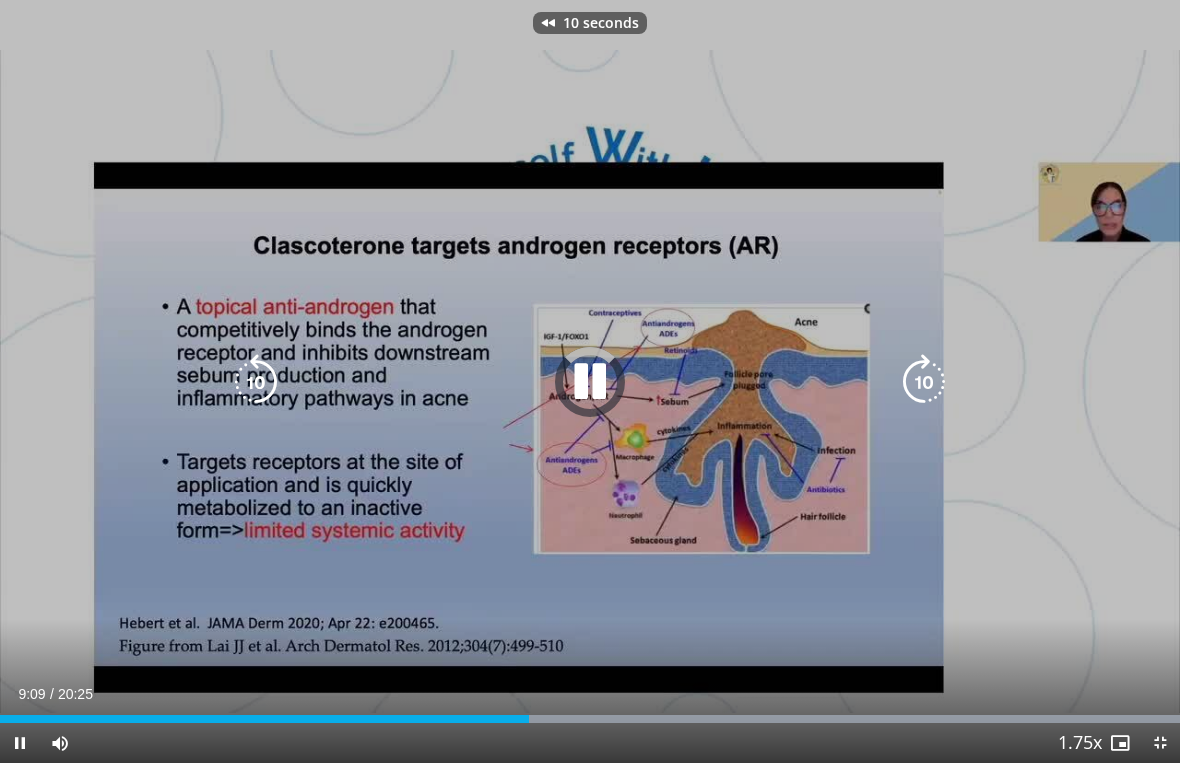 click at bounding box center (590, 382) 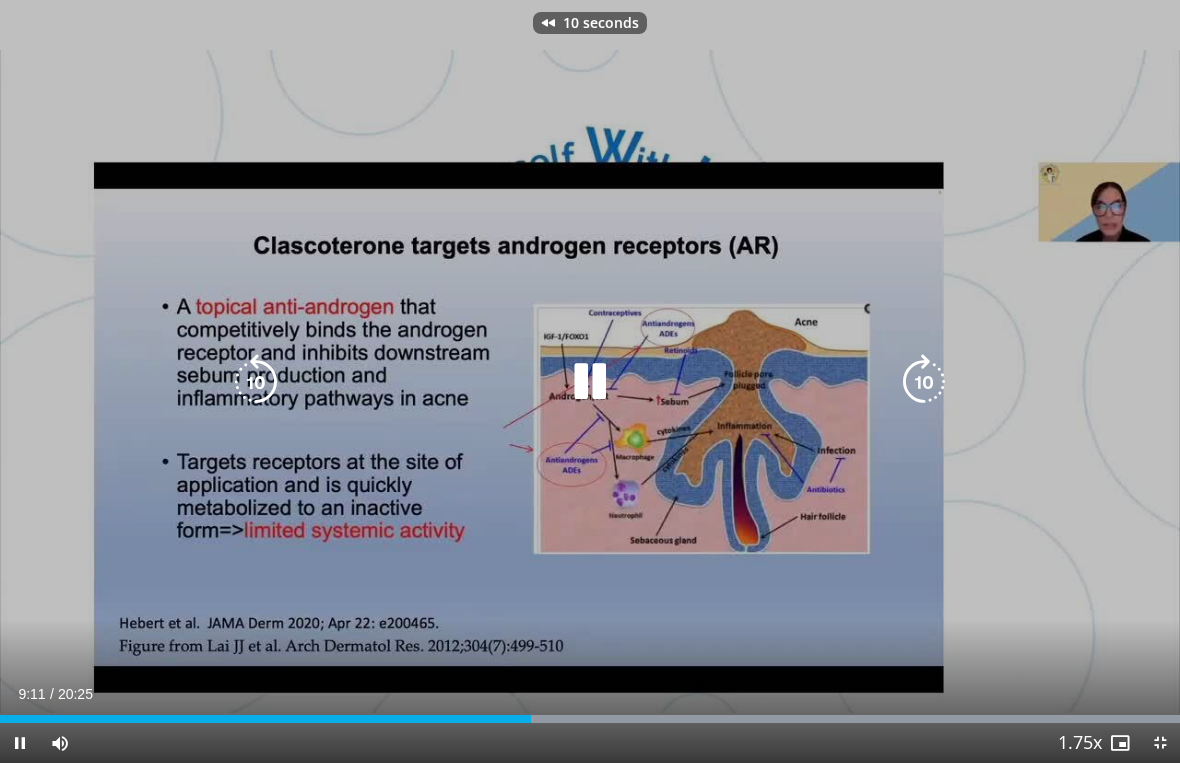 click at bounding box center [256, 382] 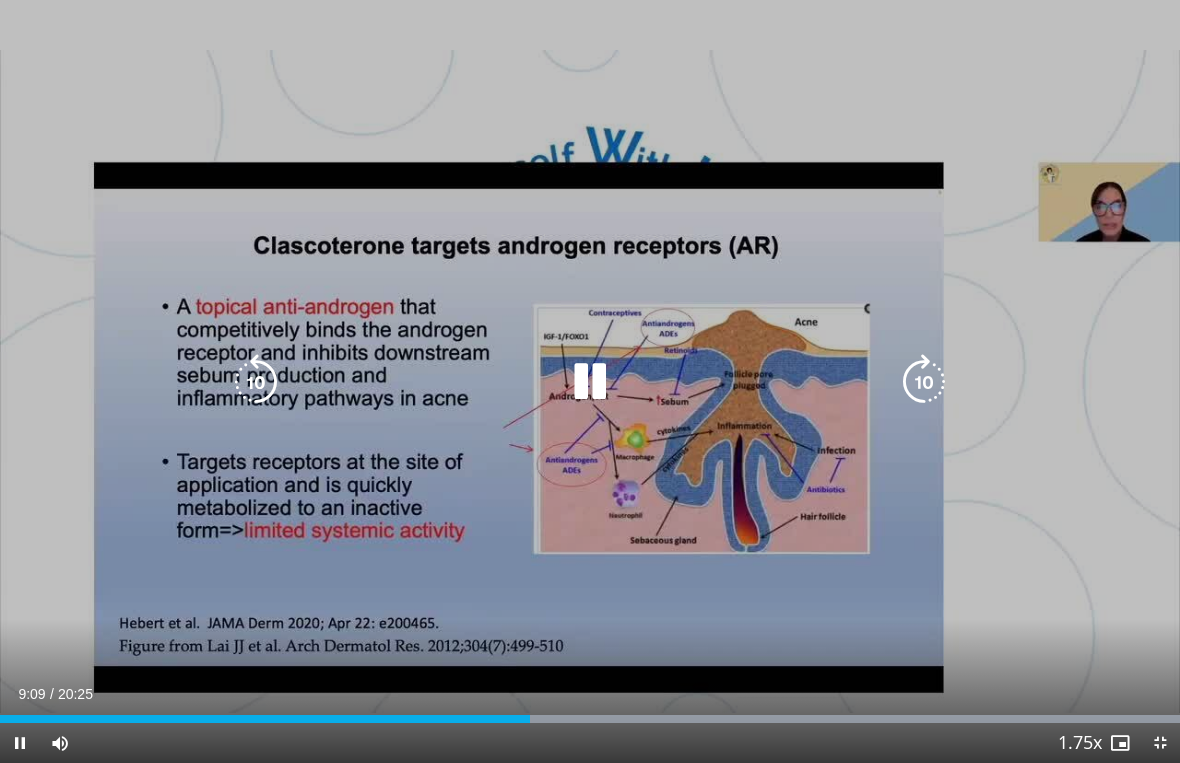 click at bounding box center [590, 382] 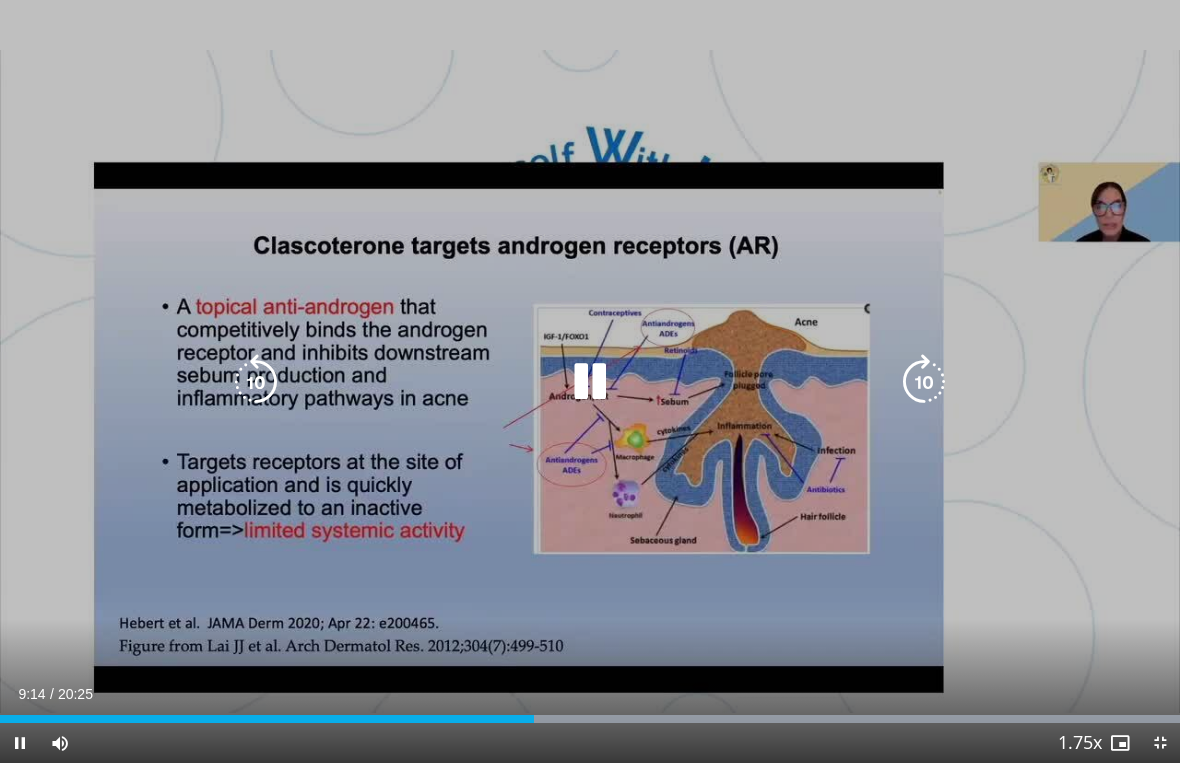 click at bounding box center (590, 382) 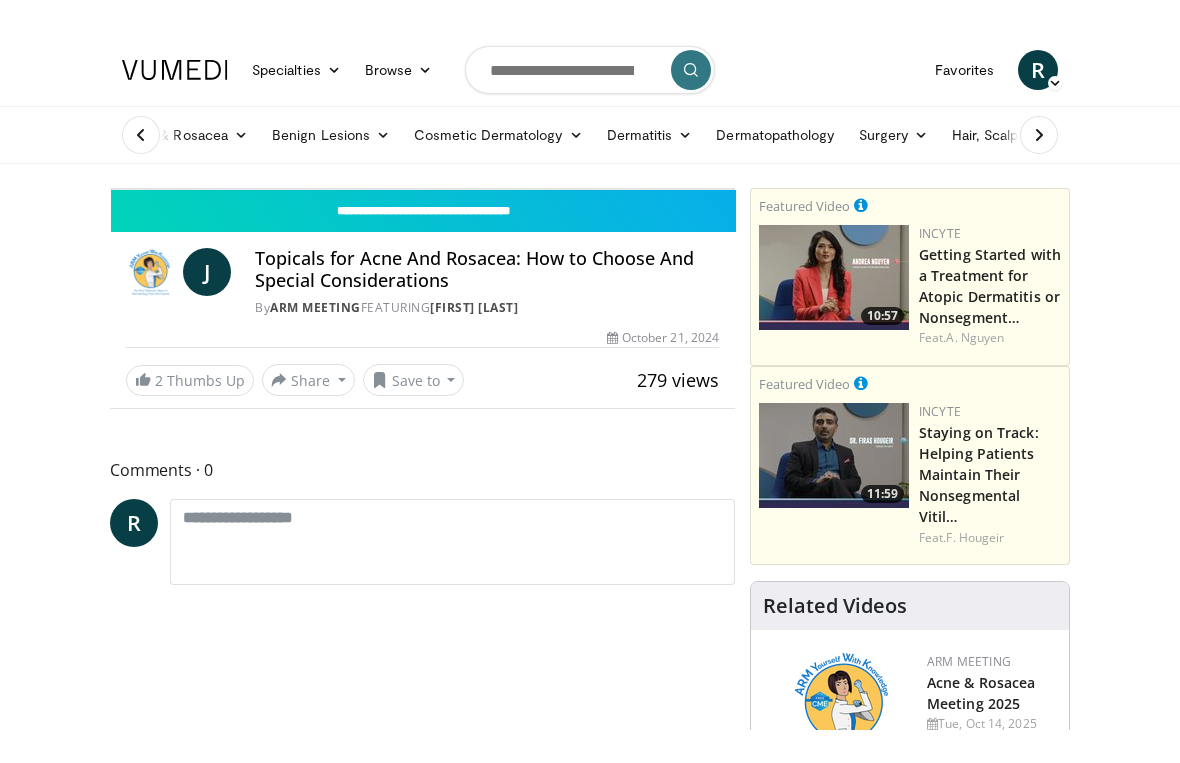 scroll, scrollTop: 24, scrollLeft: 0, axis: vertical 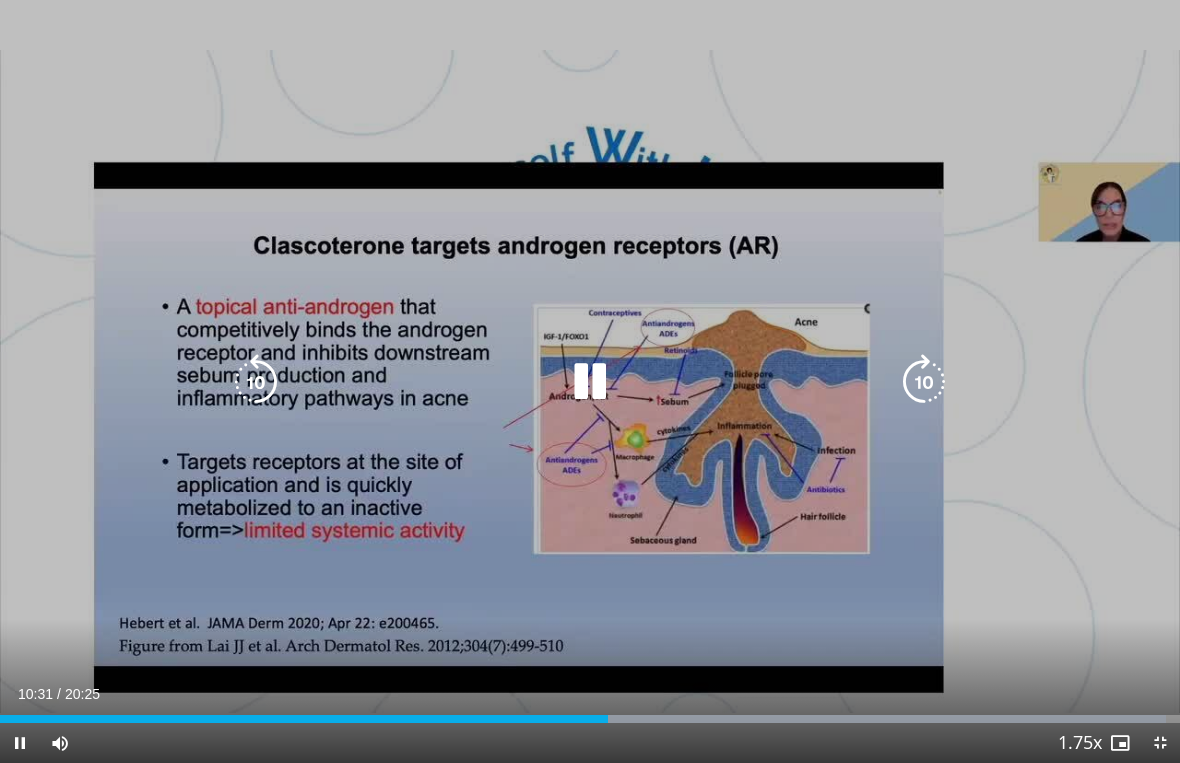 click at bounding box center [256, 382] 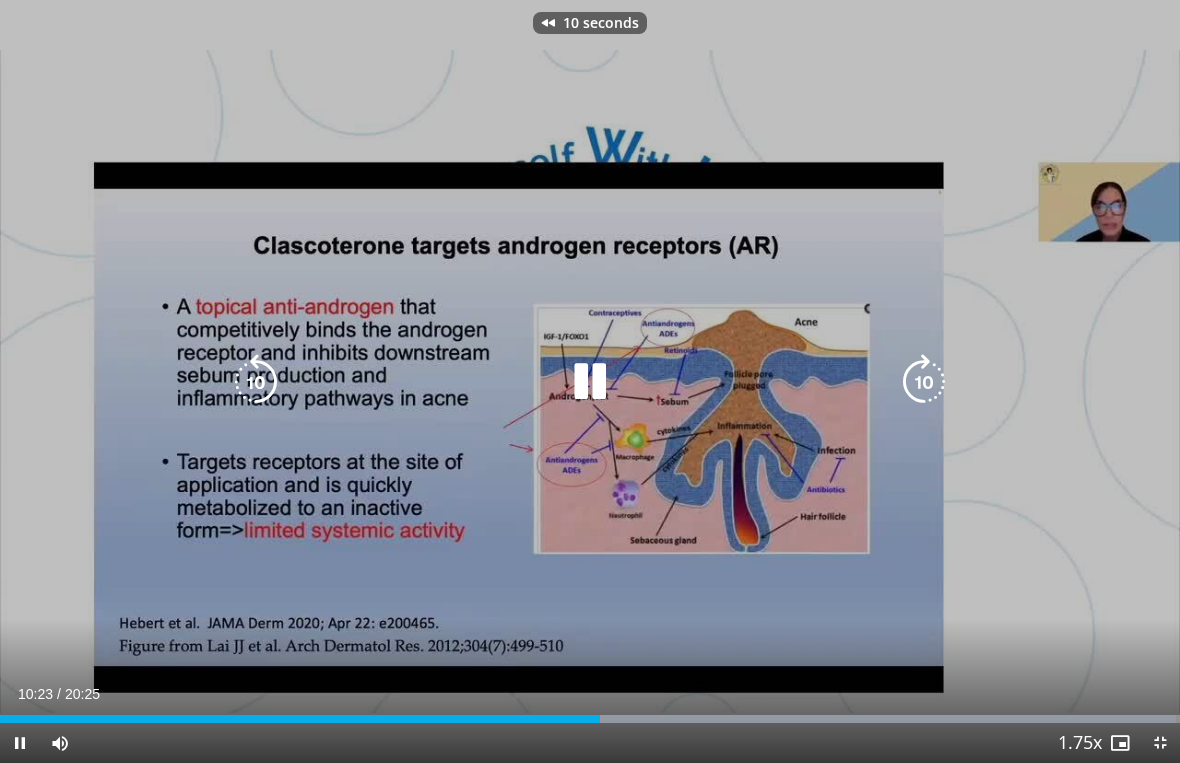 click at bounding box center [256, 382] 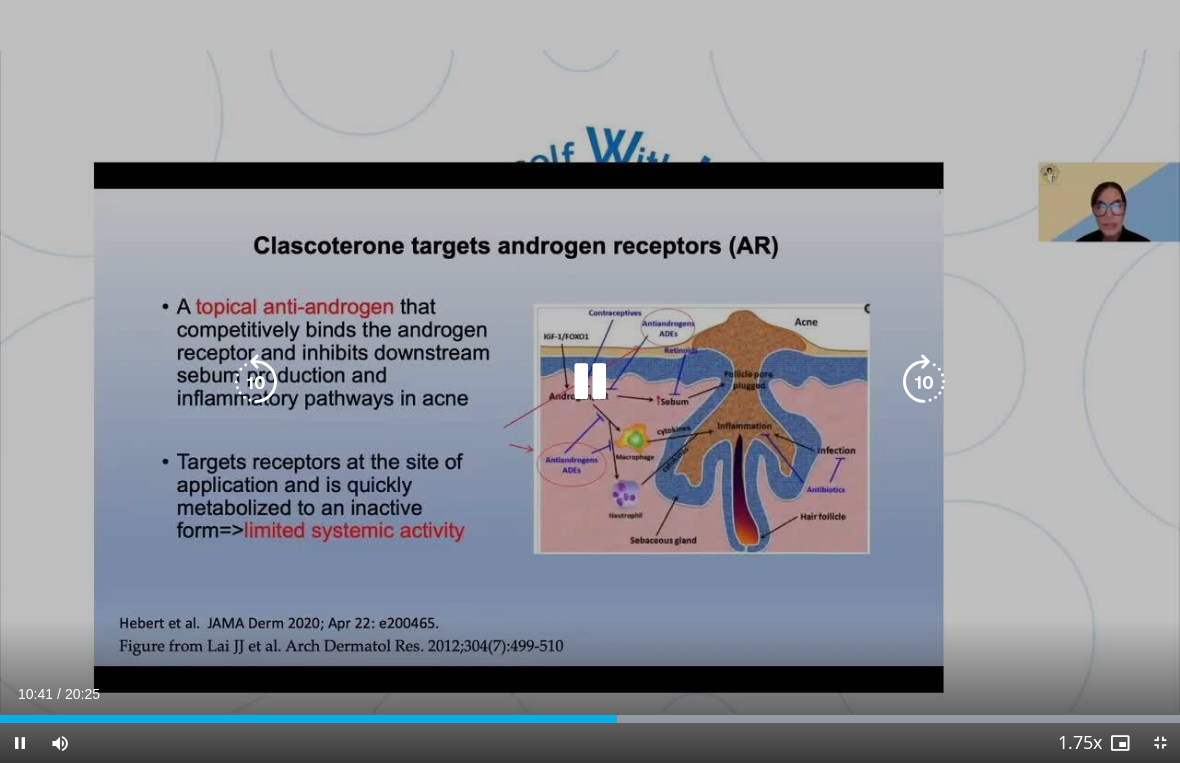 click at bounding box center (590, 382) 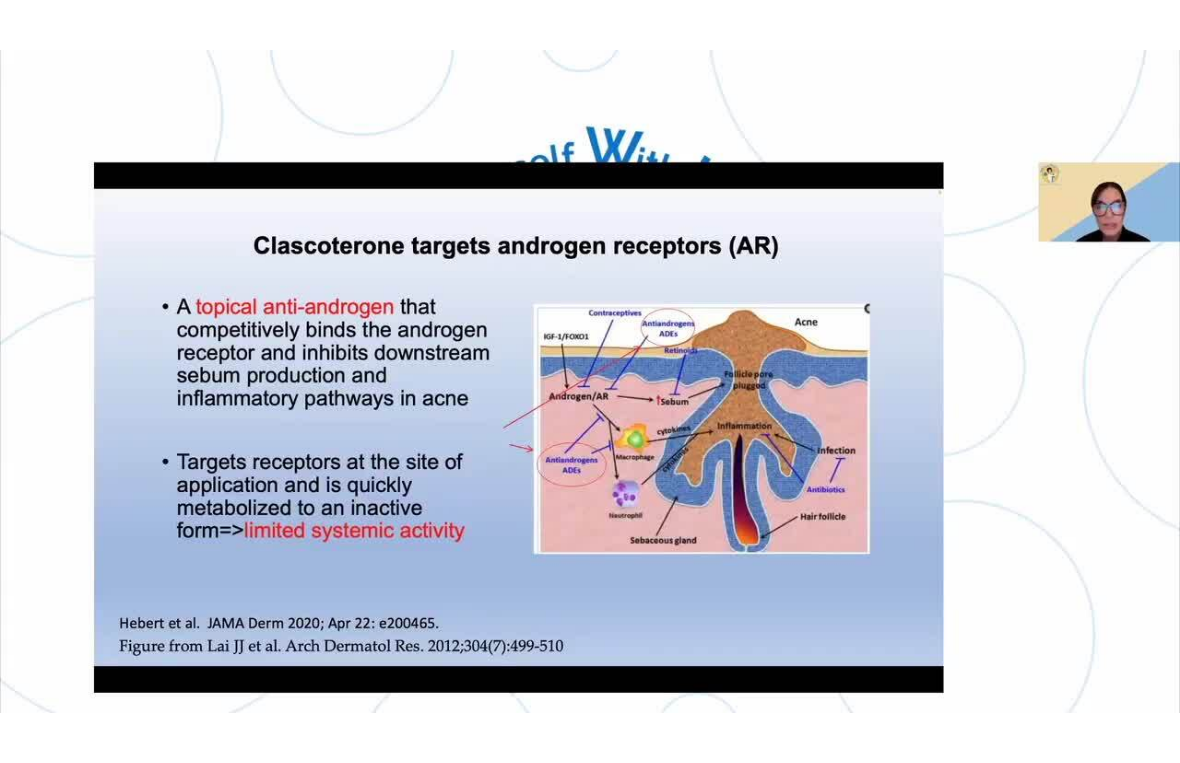 click at bounding box center (590, 382) 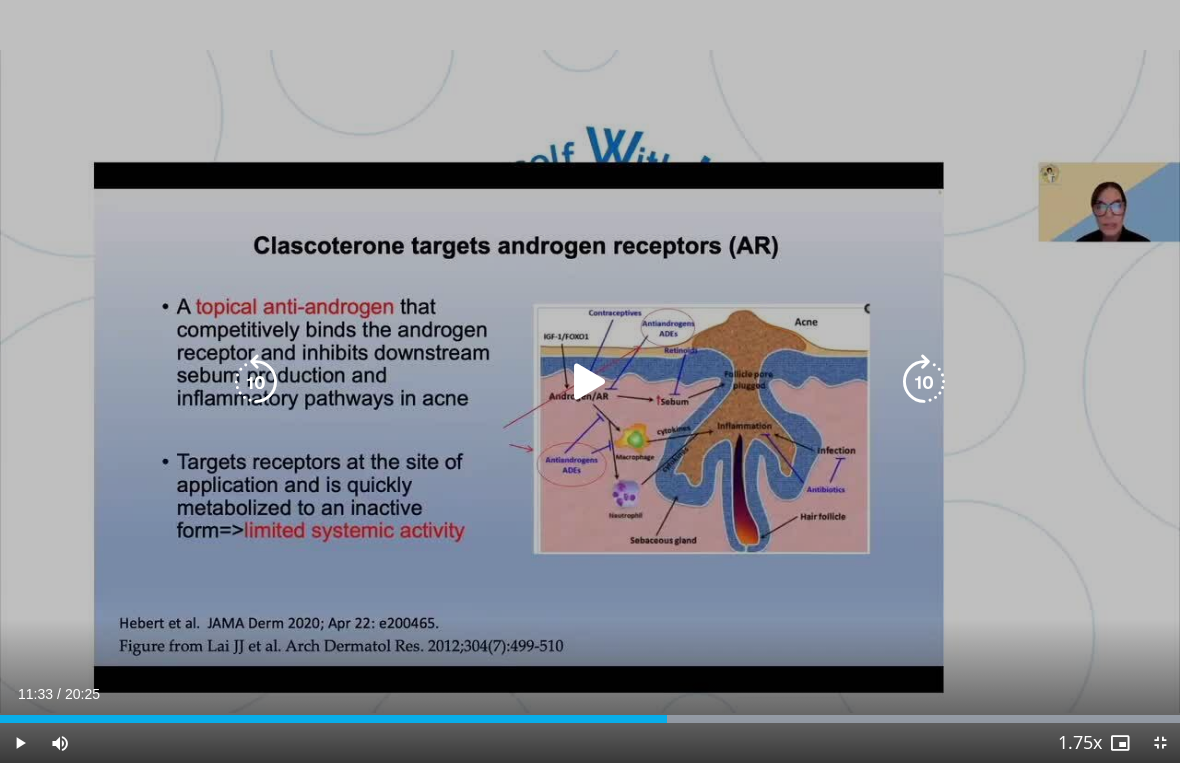 click at bounding box center [590, 382] 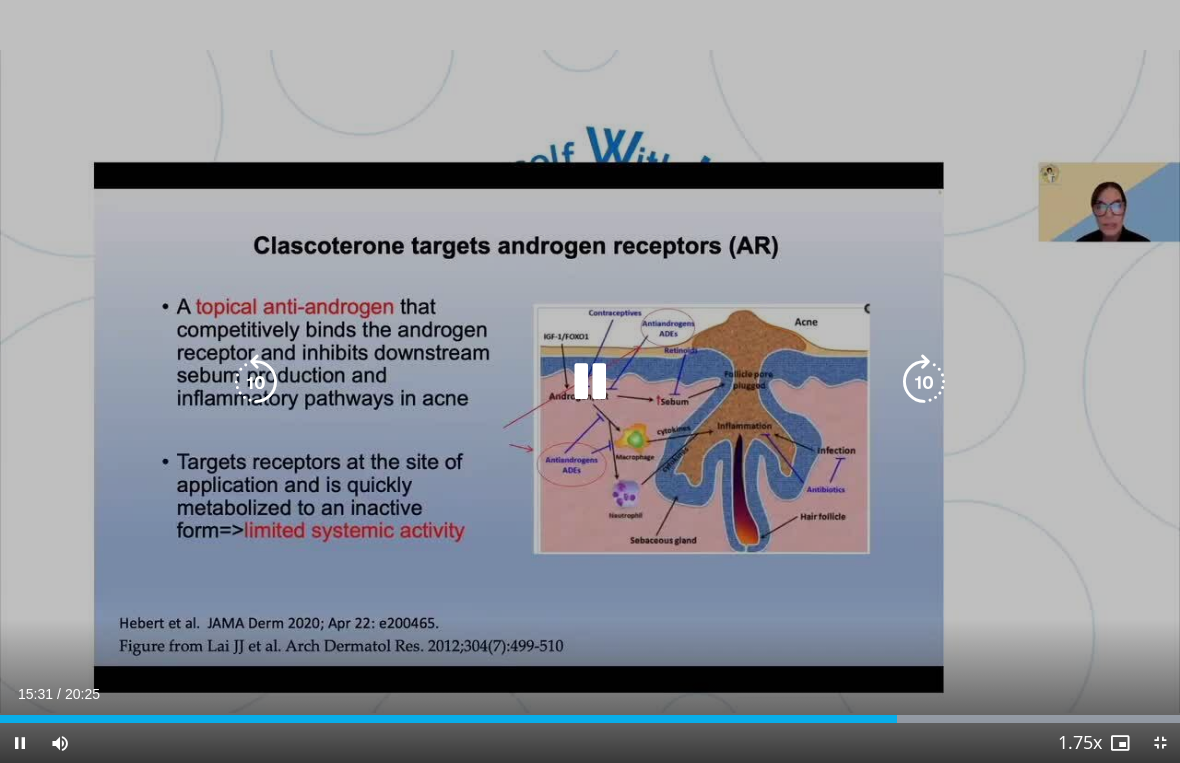 click at bounding box center [256, 382] 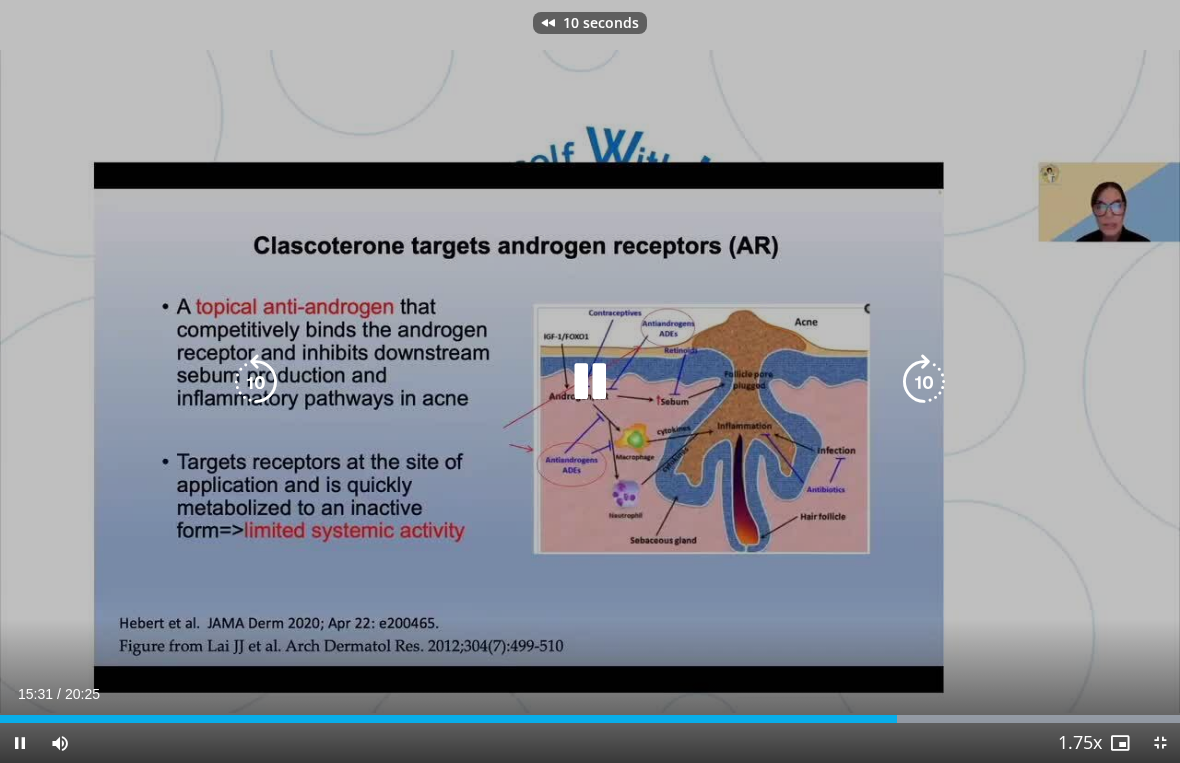 click at bounding box center [256, 382] 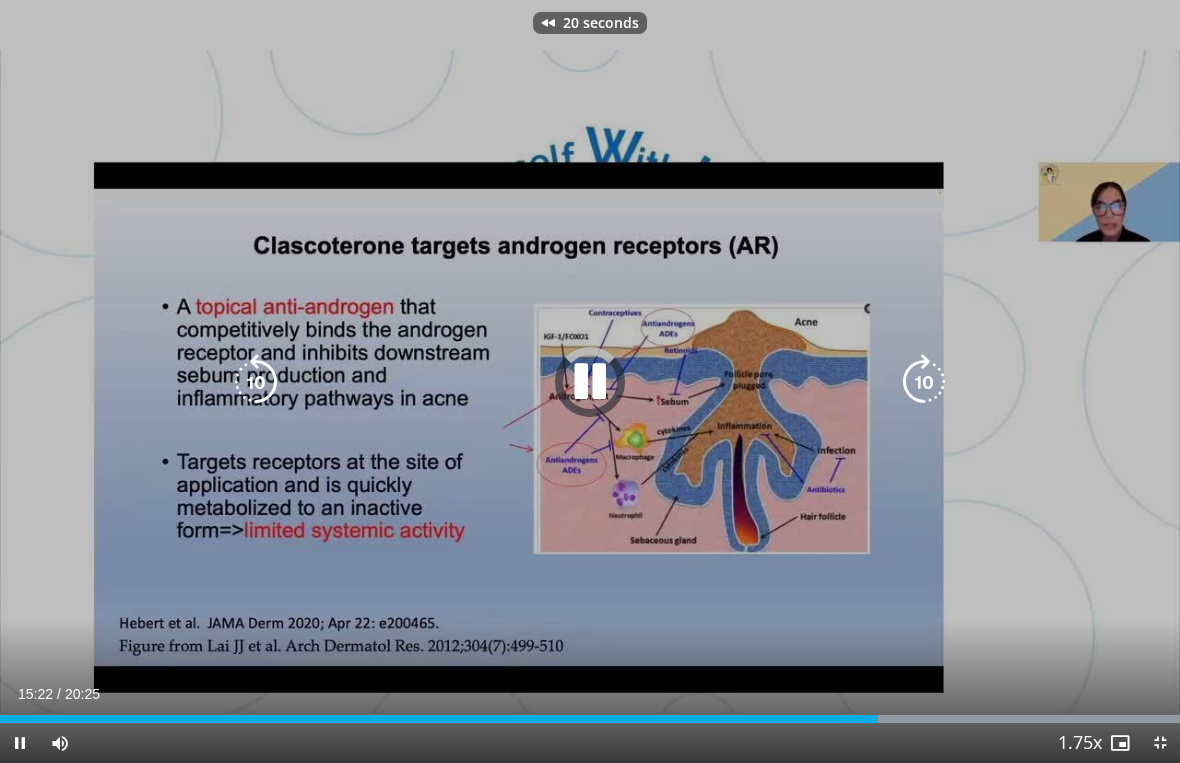 click at bounding box center (256, 382) 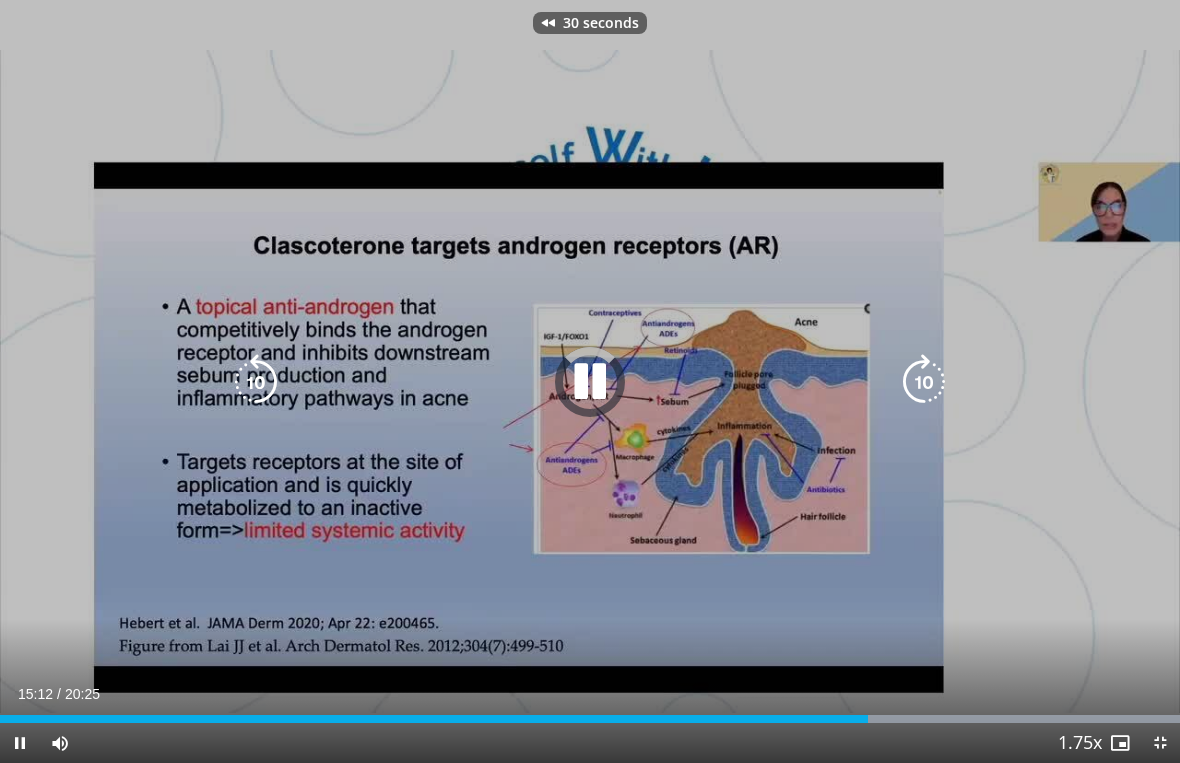 click at bounding box center [256, 382] 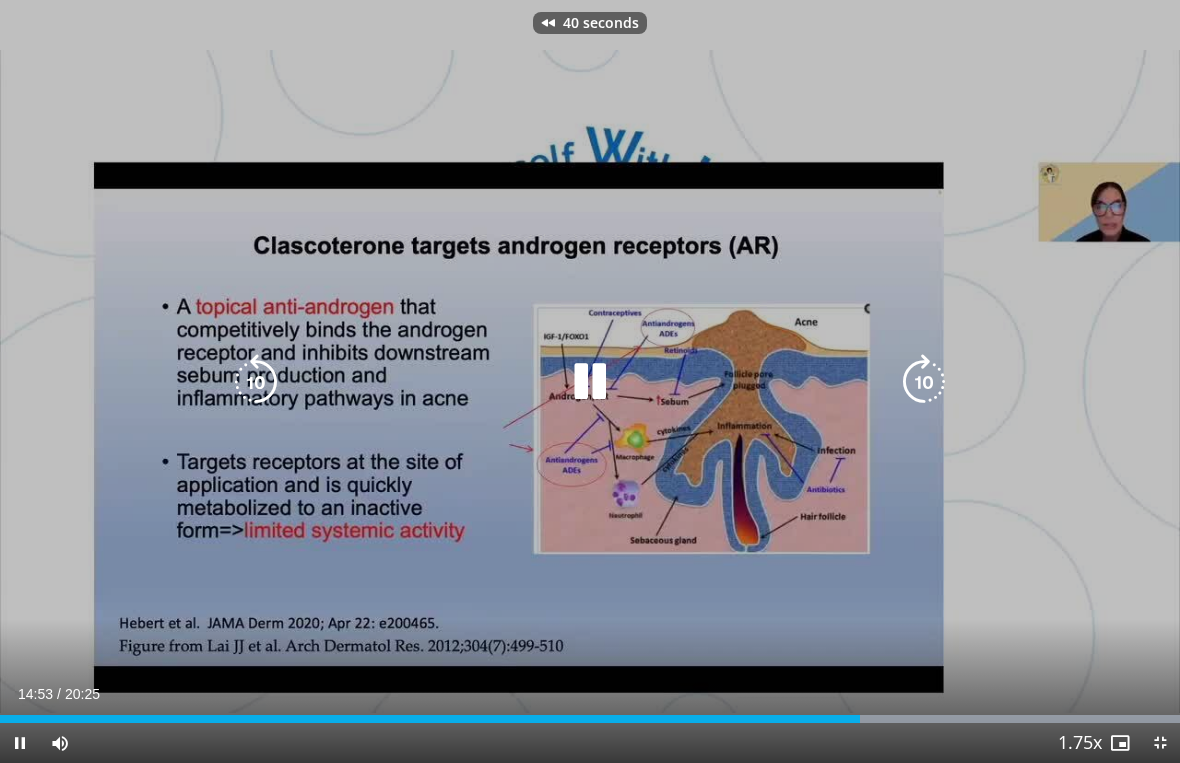 click at bounding box center (256, 382) 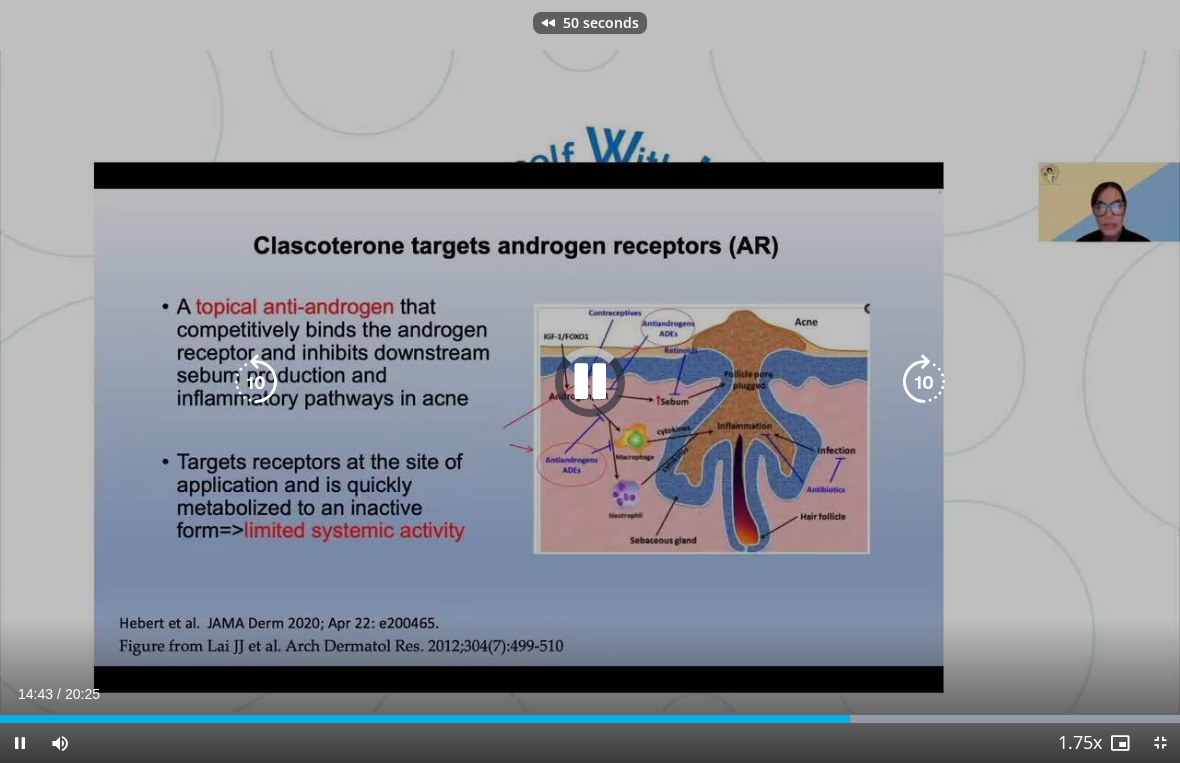 click at bounding box center [590, 382] 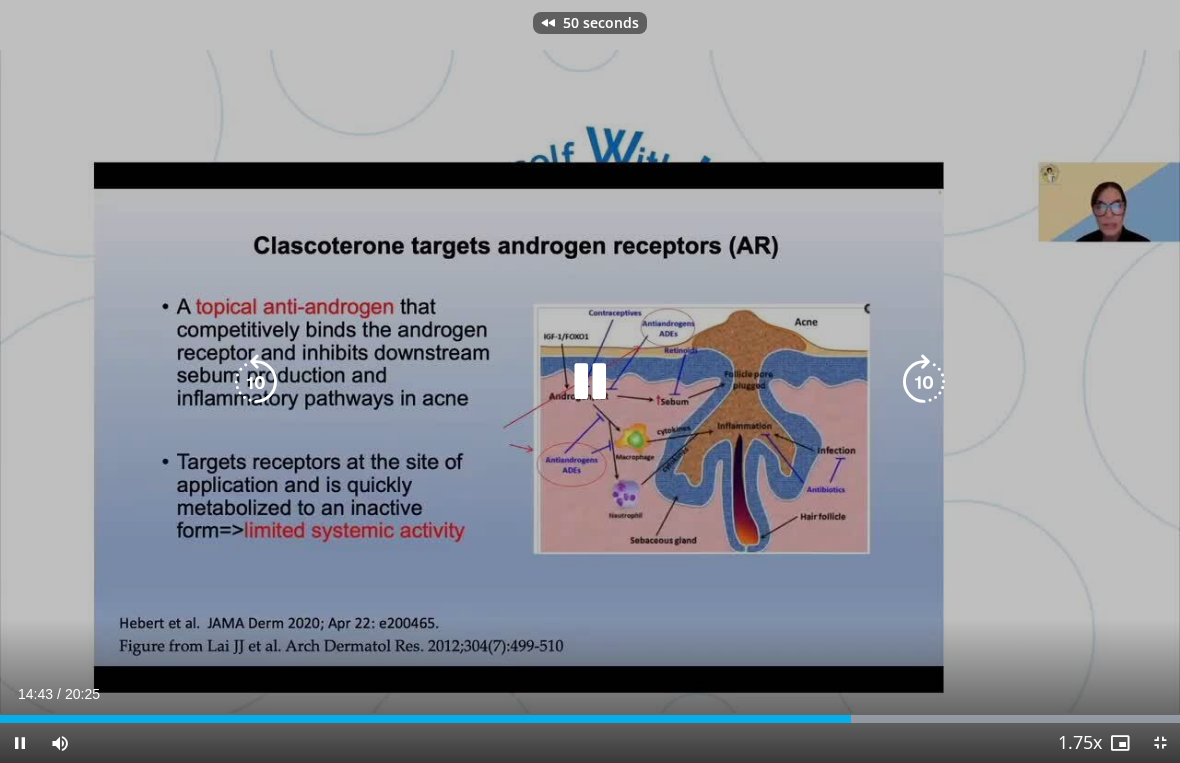 click at bounding box center [590, 382] 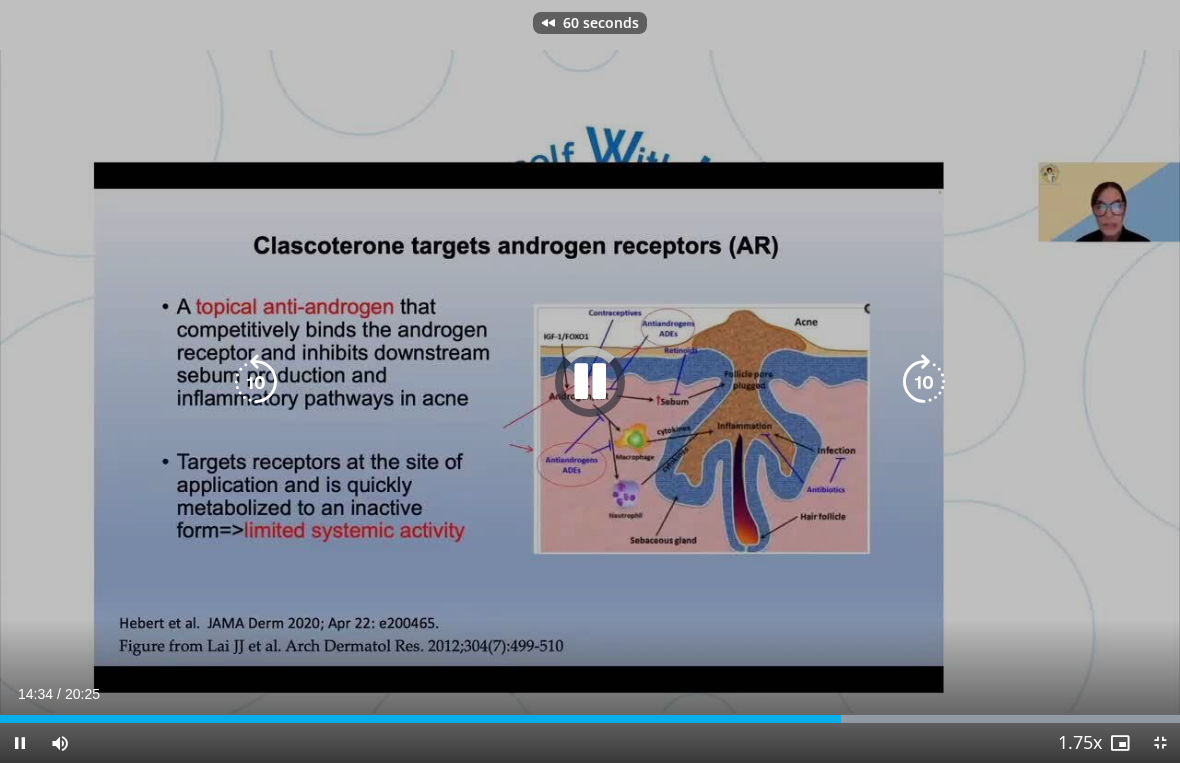 click at bounding box center (256, 382) 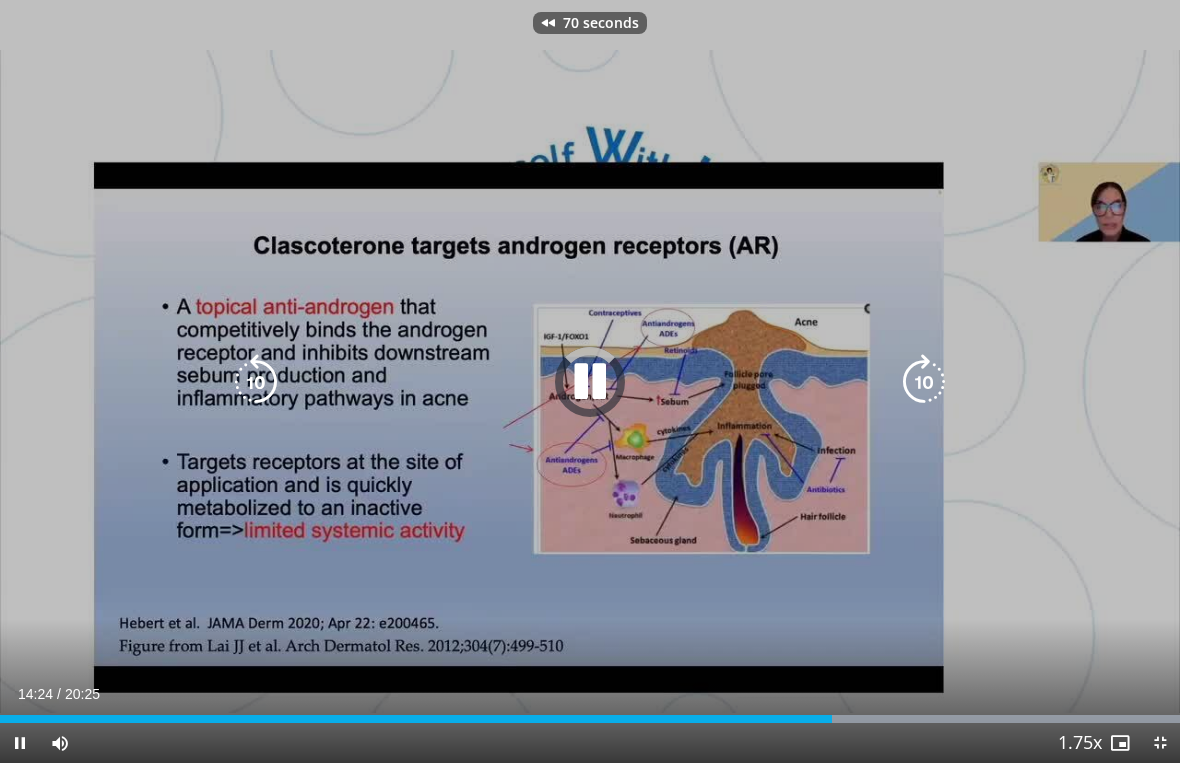 click at bounding box center [256, 382] 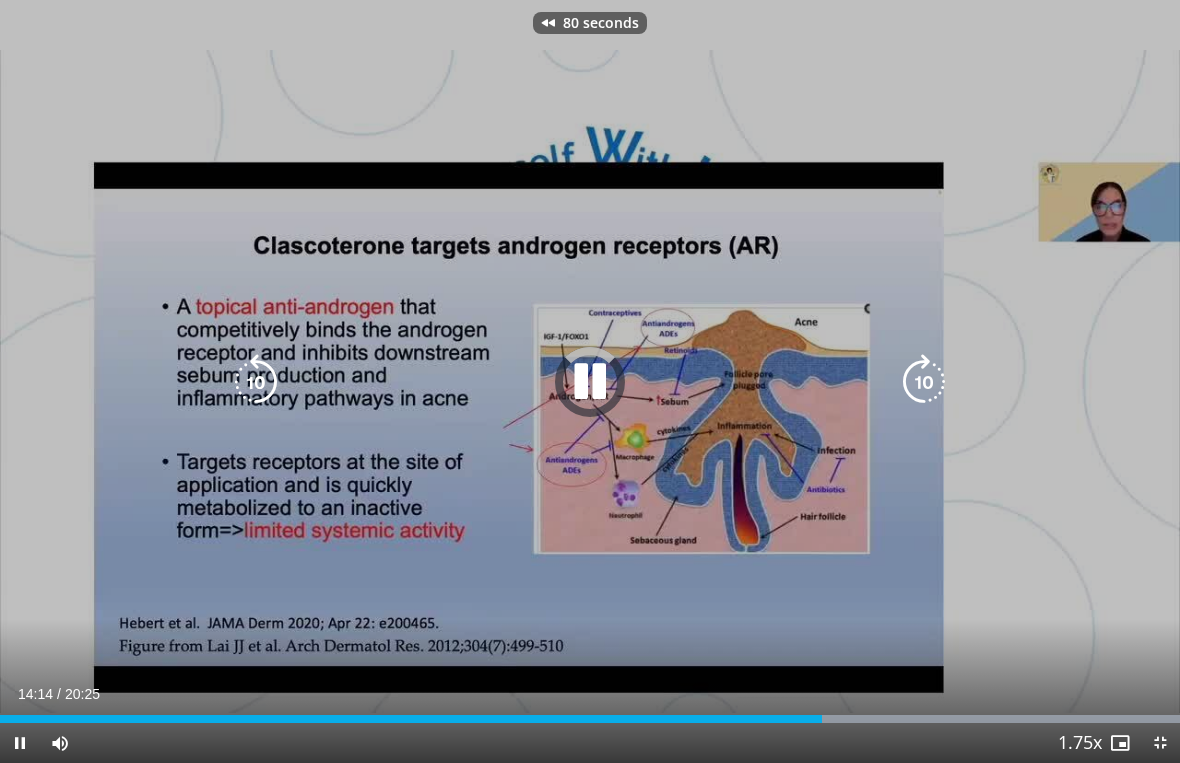 click at bounding box center [256, 382] 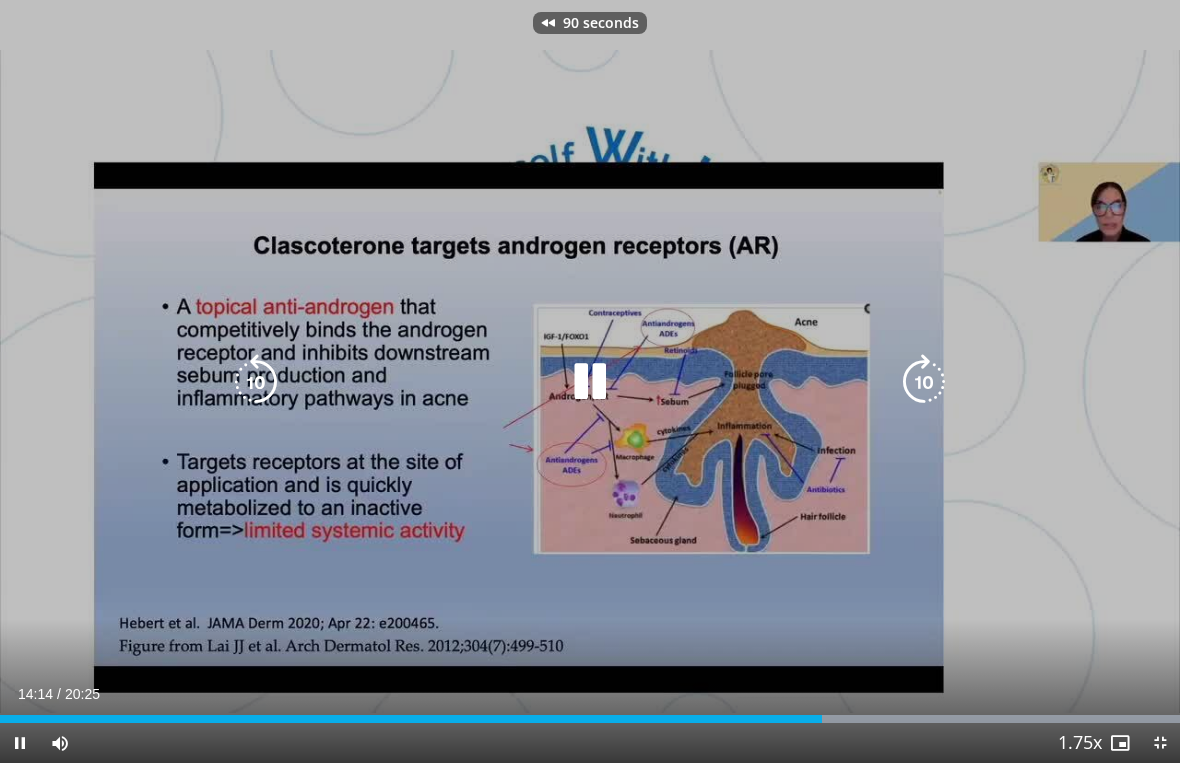click at bounding box center (256, 382) 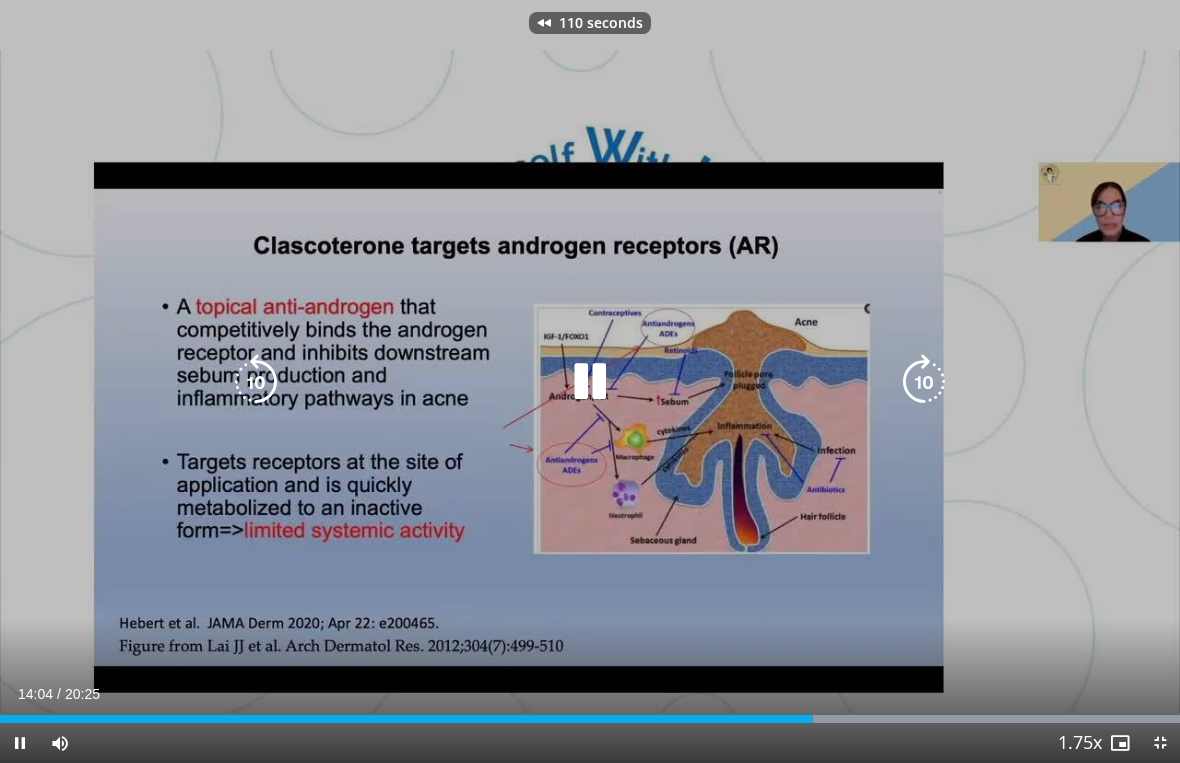 click at bounding box center [256, 382] 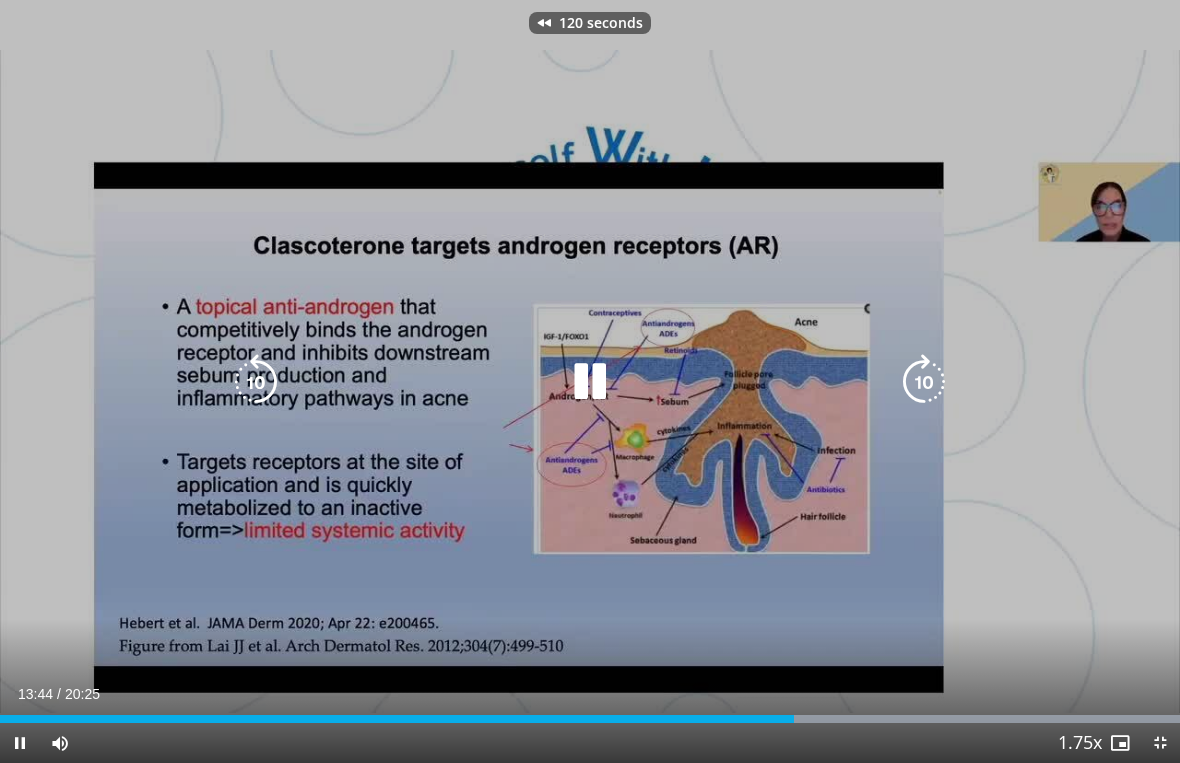 click at bounding box center (256, 382) 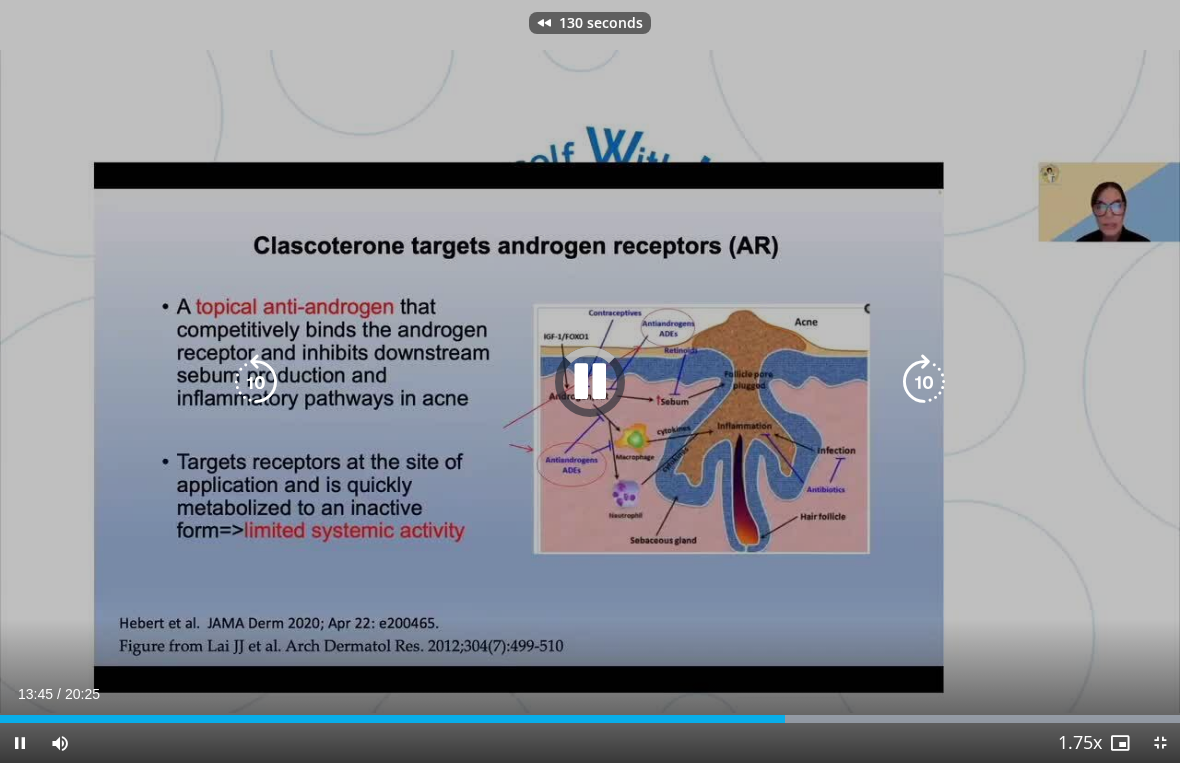 click at bounding box center (256, 382) 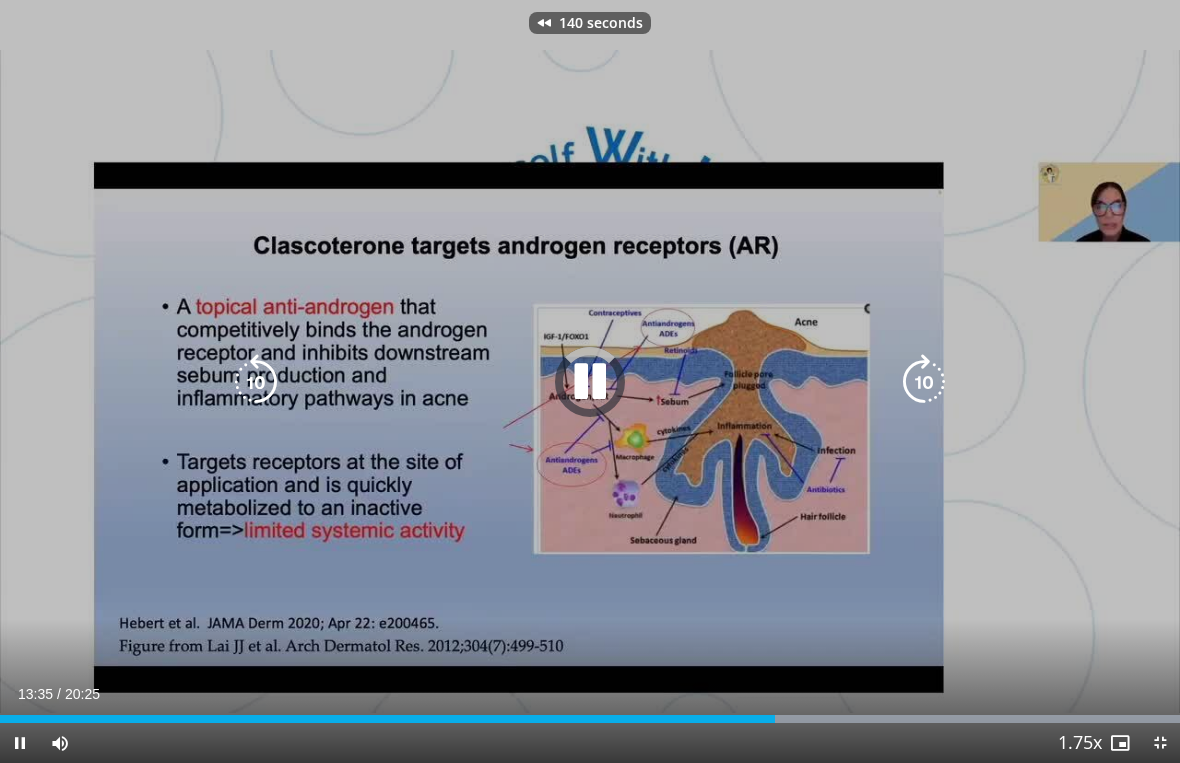 click at bounding box center [256, 382] 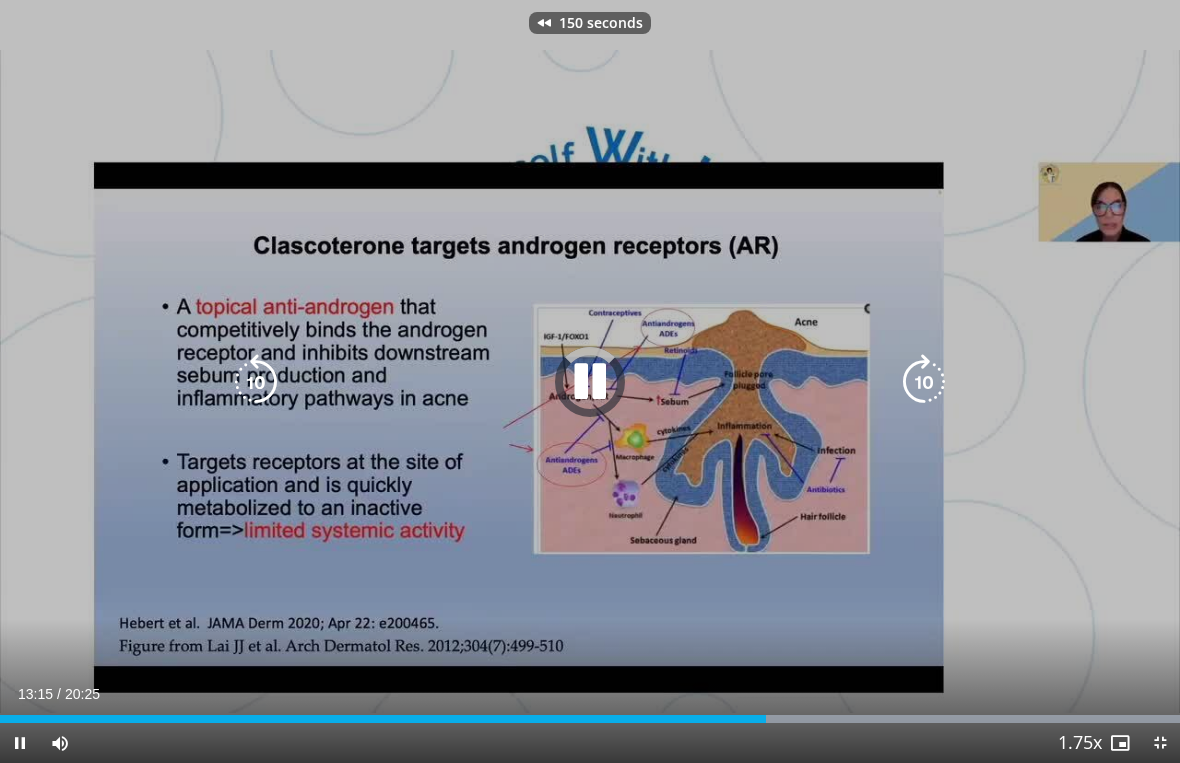 click at bounding box center [256, 382] 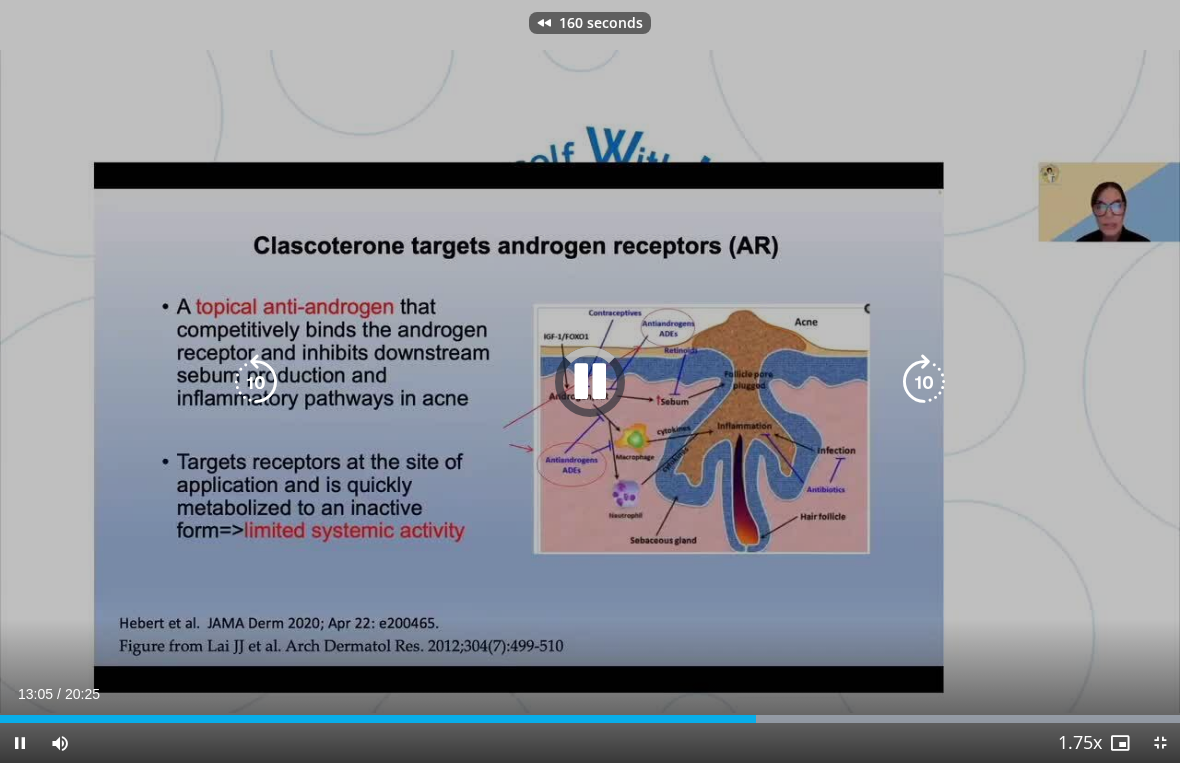 click at bounding box center [256, 382] 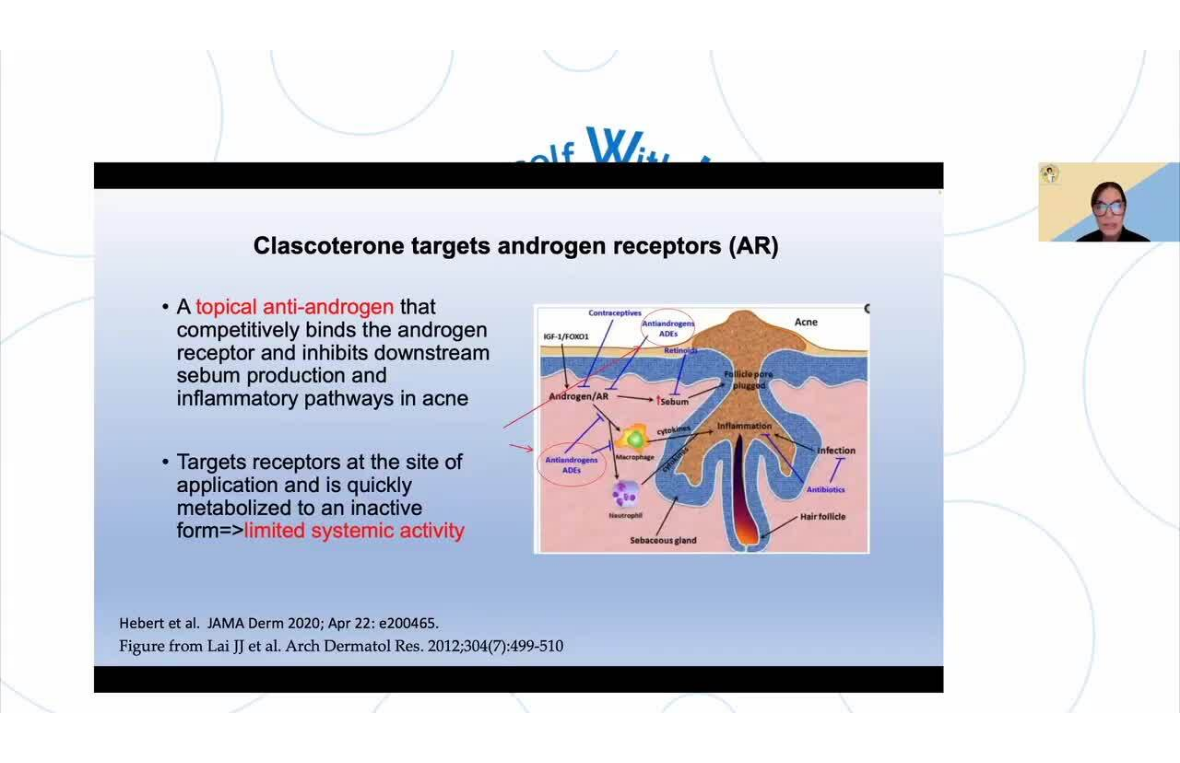 click on "180 seconds
Tap to unmute" at bounding box center (590, 381) 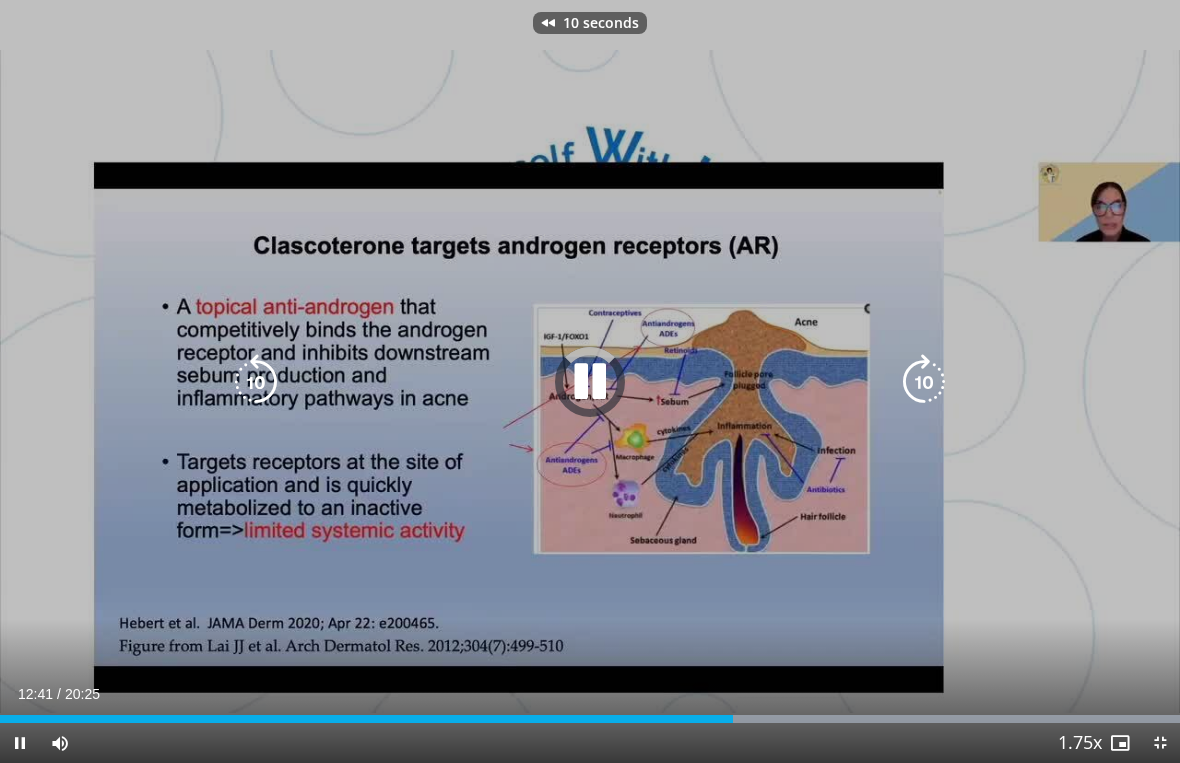 click at bounding box center [256, 382] 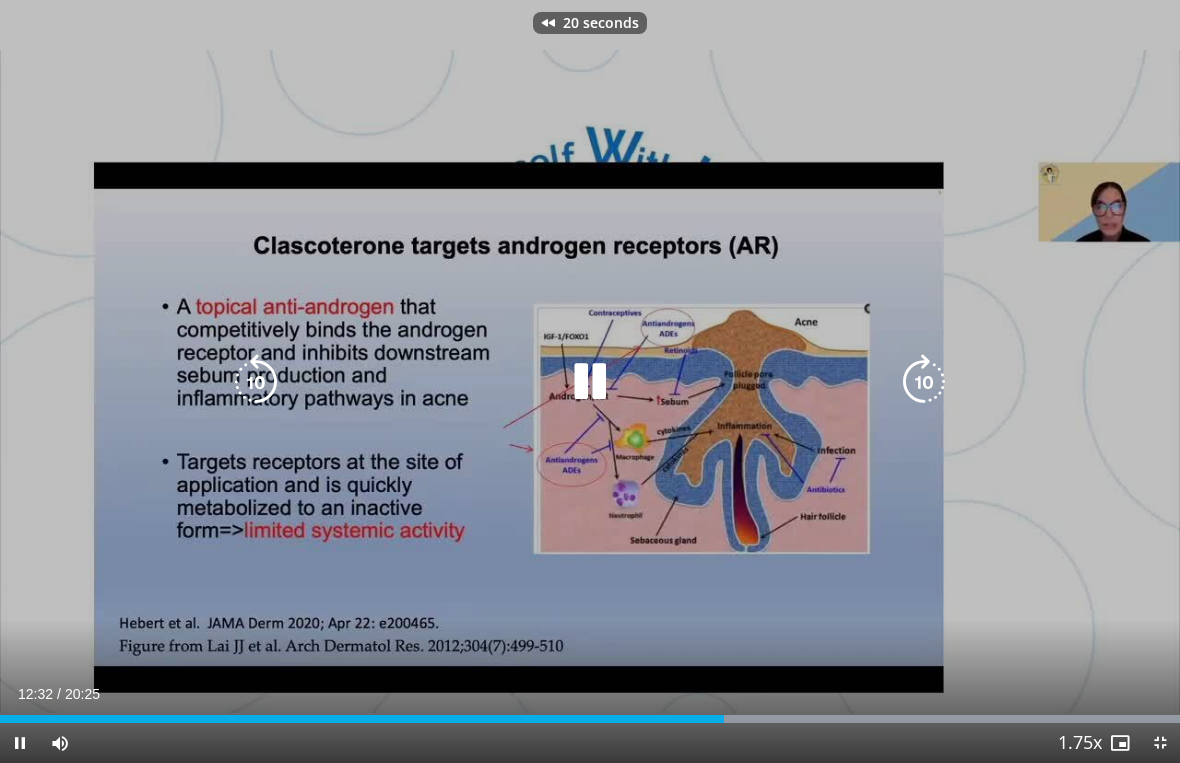 click at bounding box center [256, 382] 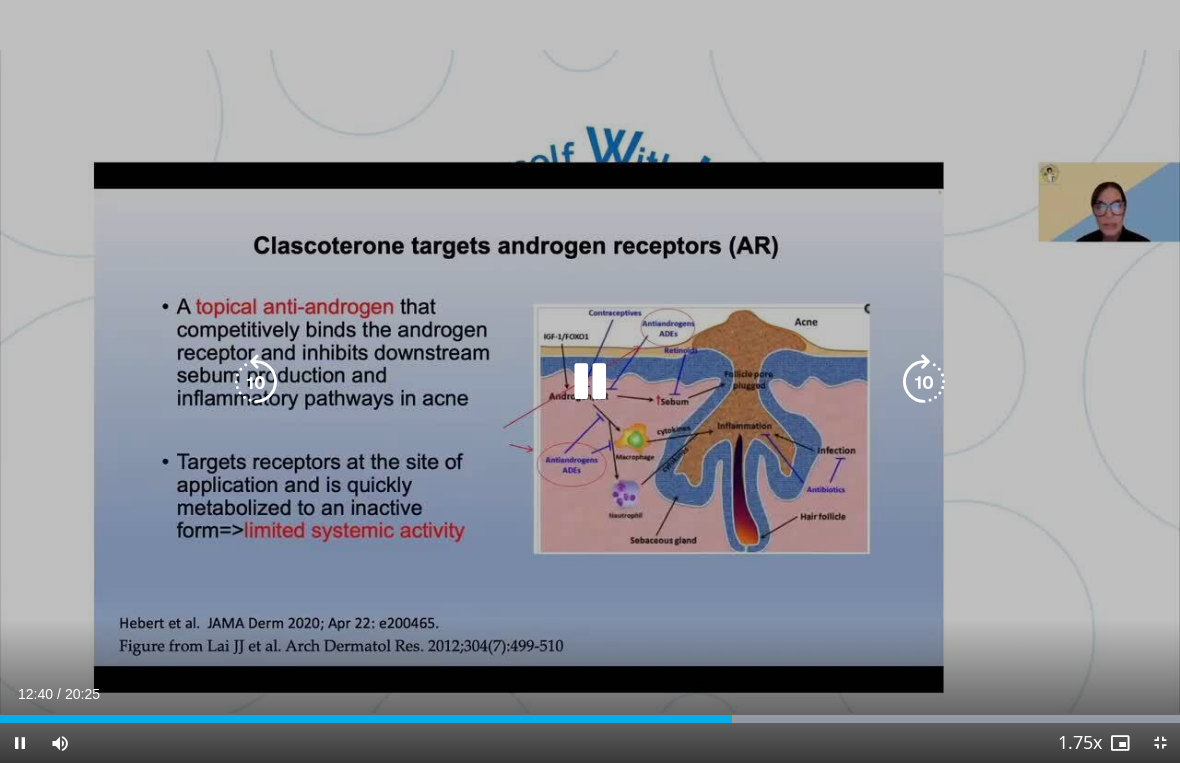 click at bounding box center [590, 382] 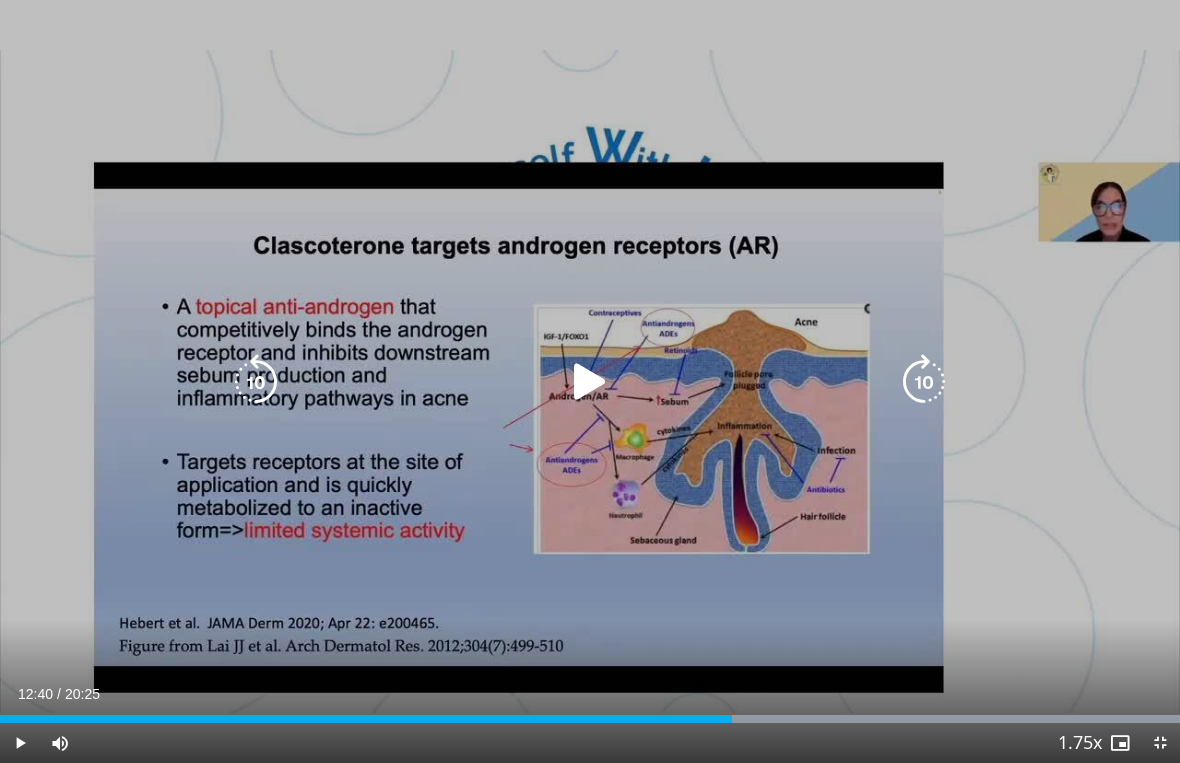 click at bounding box center (590, 382) 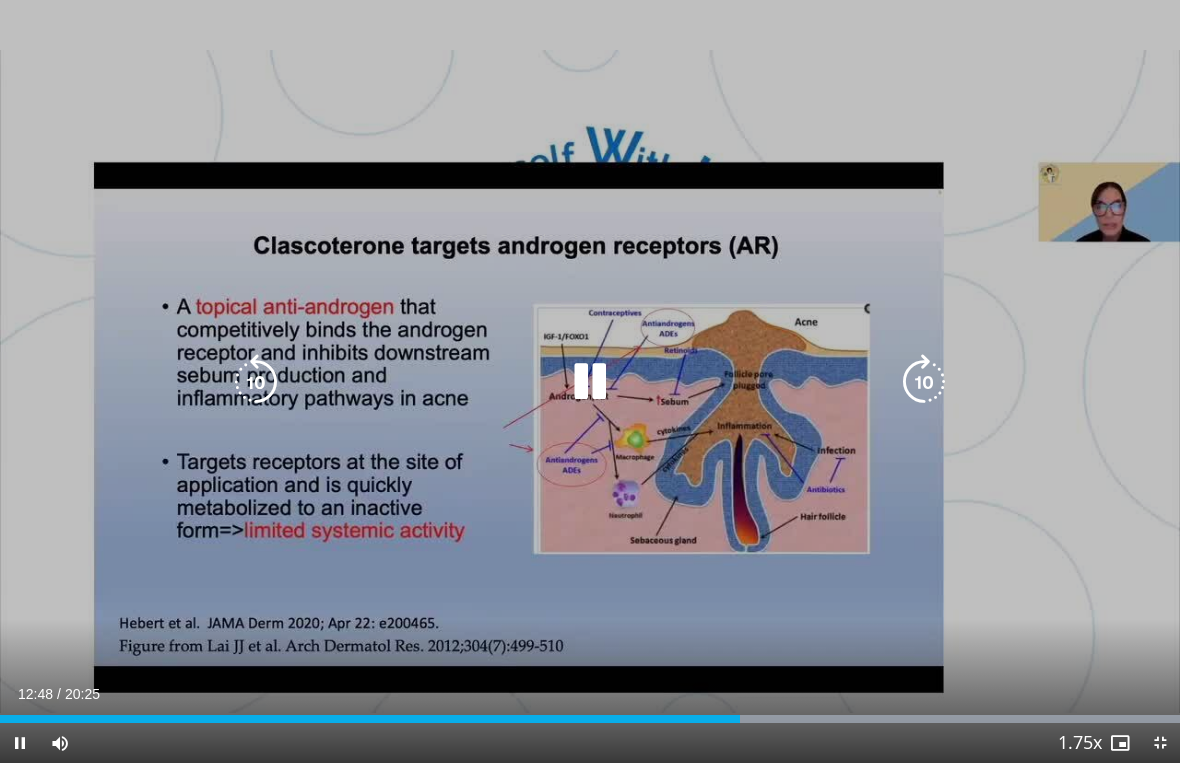 click at bounding box center (256, 382) 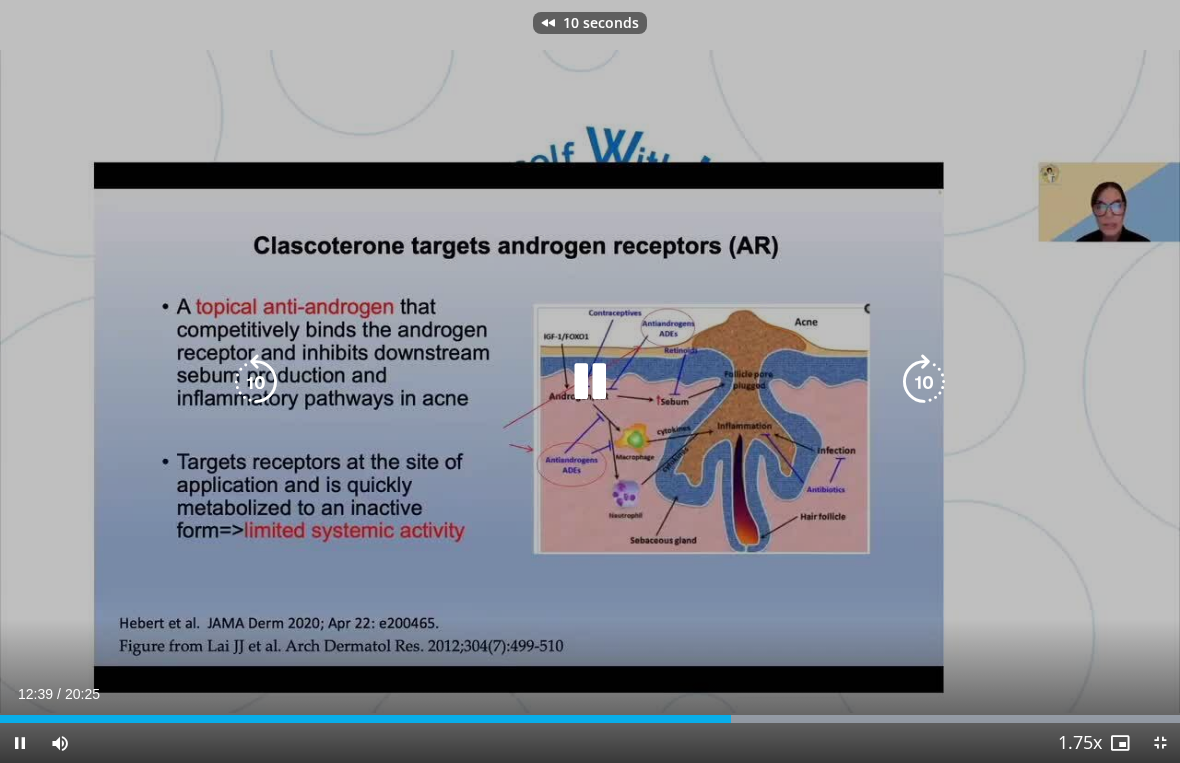 click at bounding box center (256, 382) 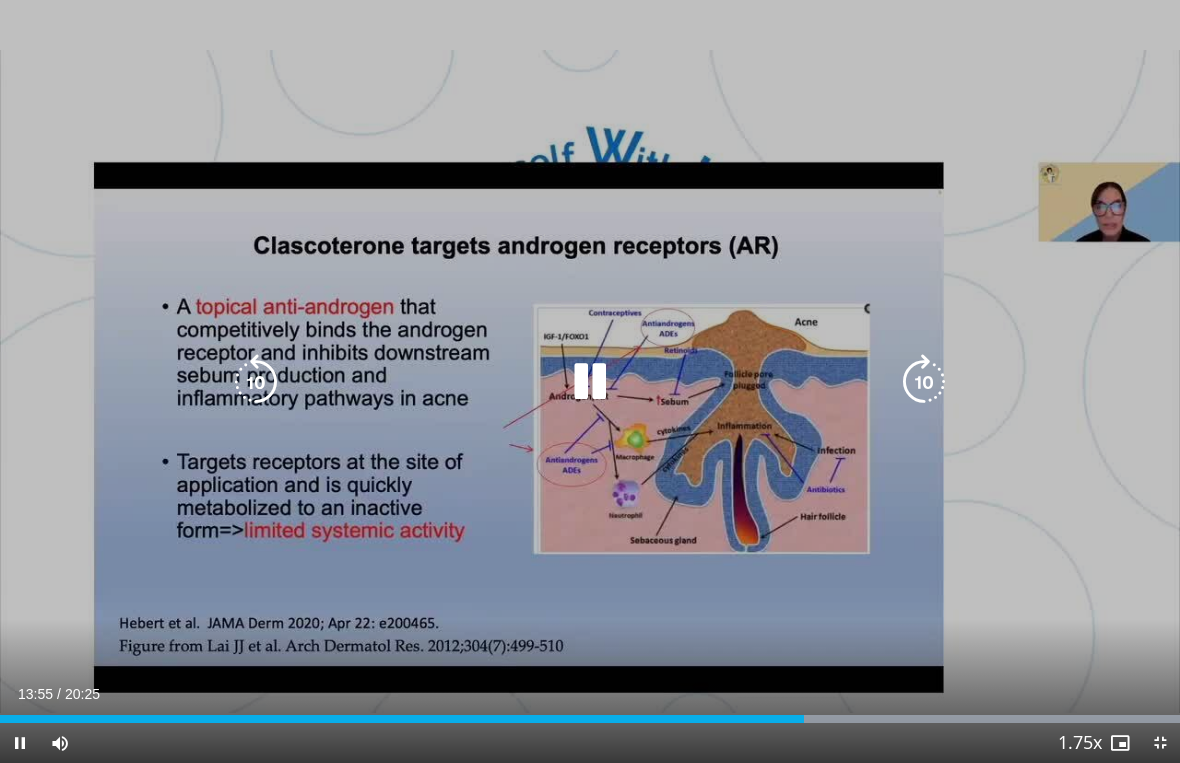 click at bounding box center (590, 382) 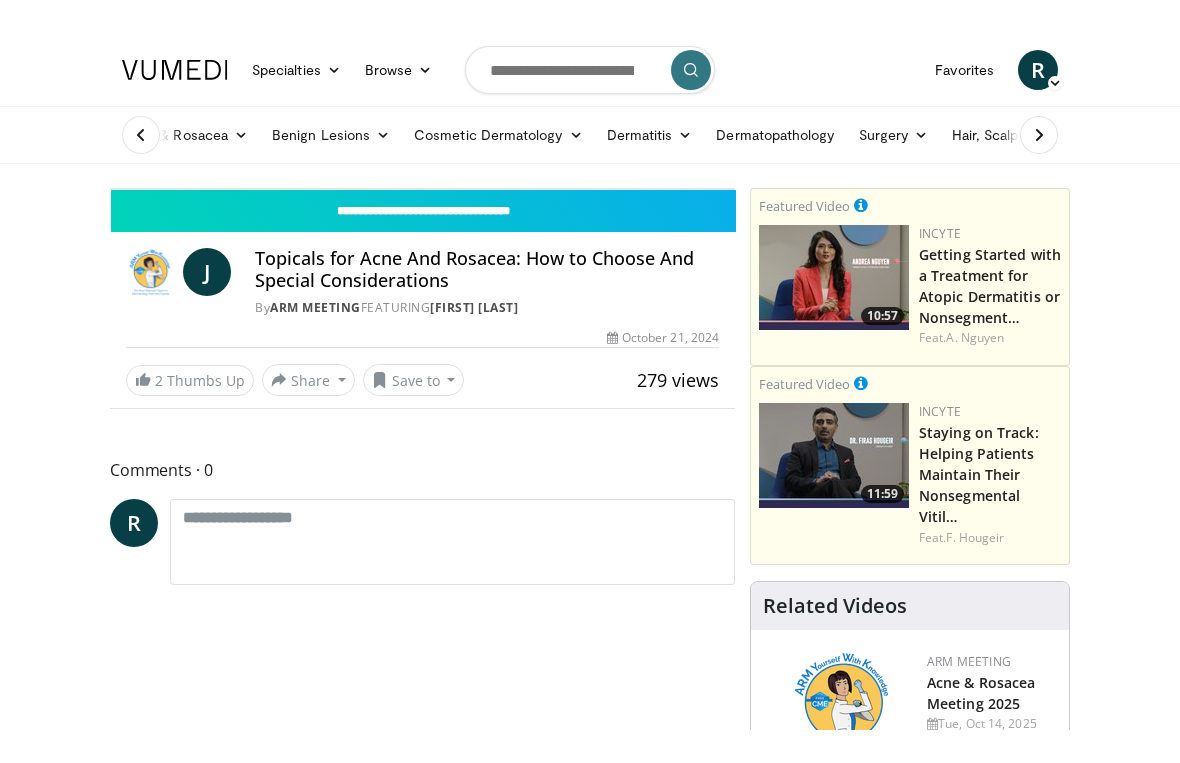 scroll, scrollTop: 24, scrollLeft: 0, axis: vertical 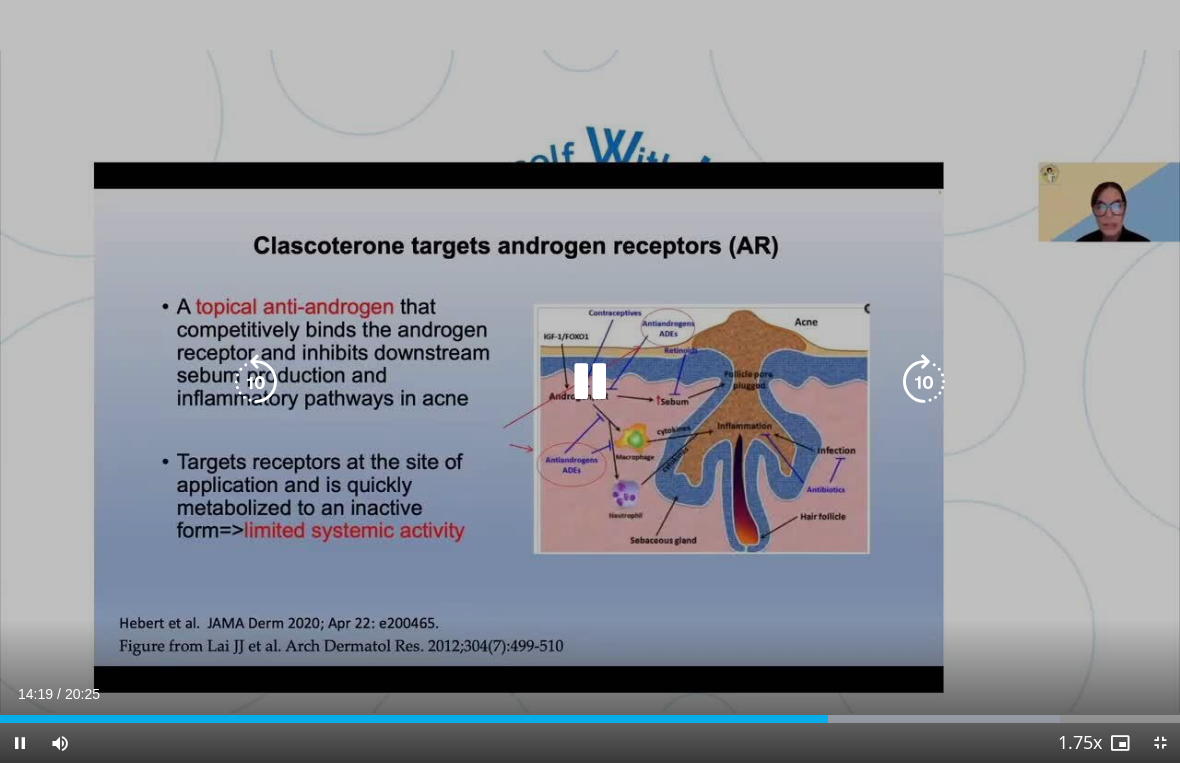 click at bounding box center (256, 382) 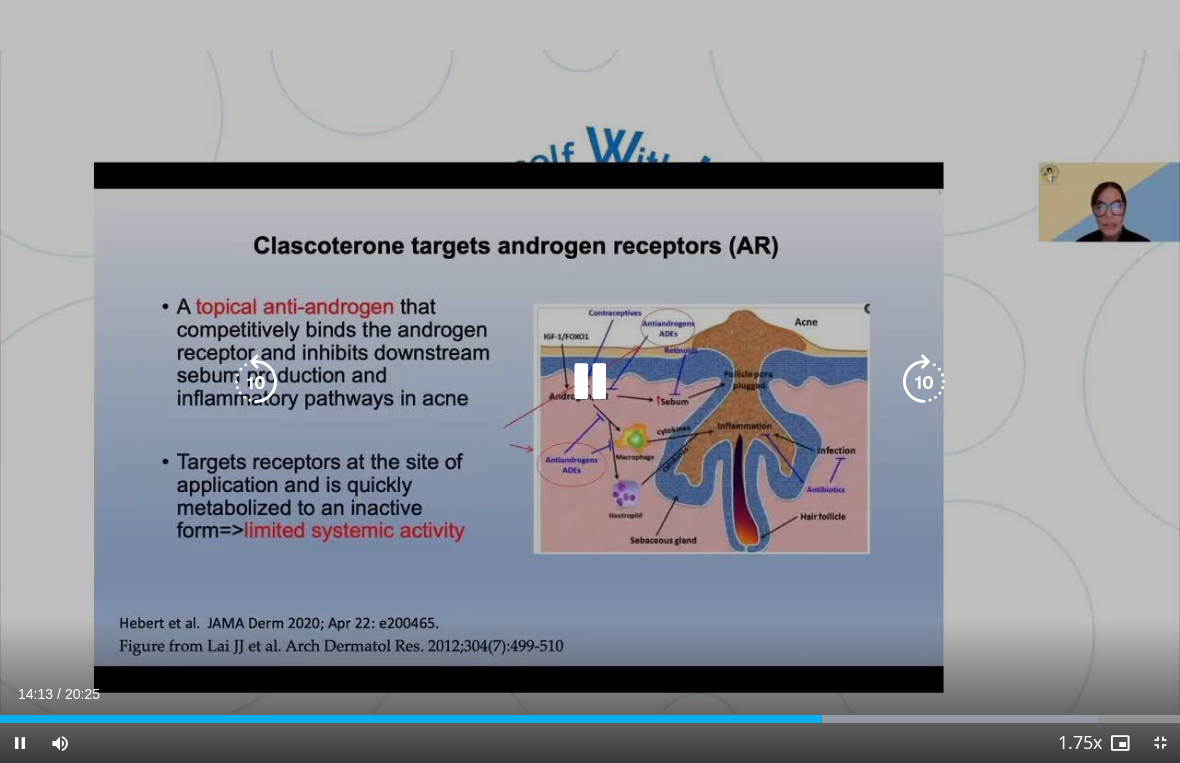 click at bounding box center (590, 382) 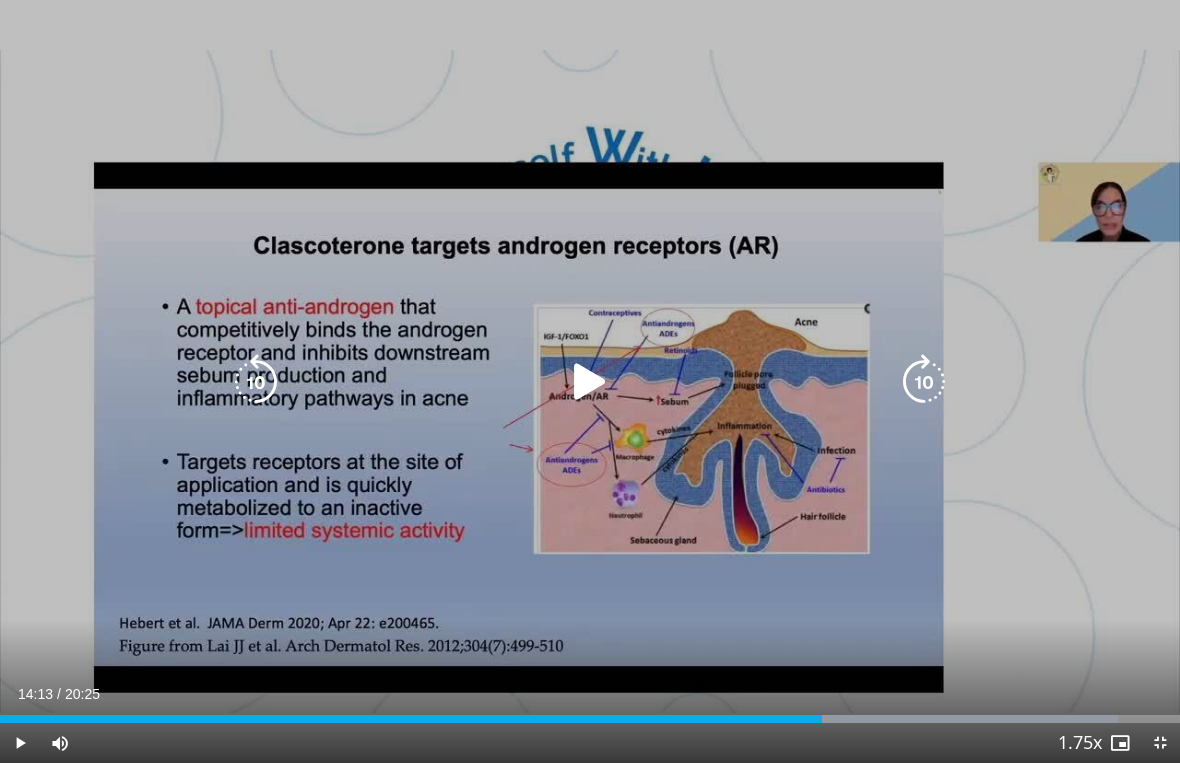click at bounding box center [590, 382] 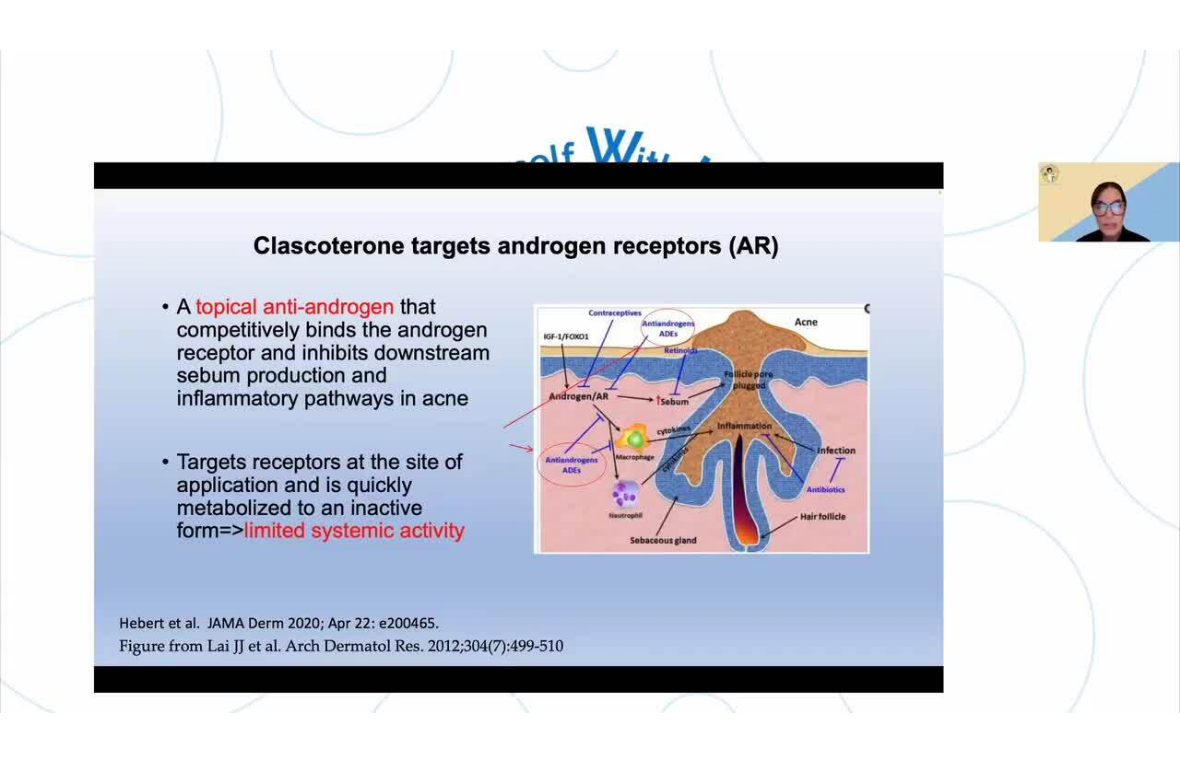 click at bounding box center [590, 382] 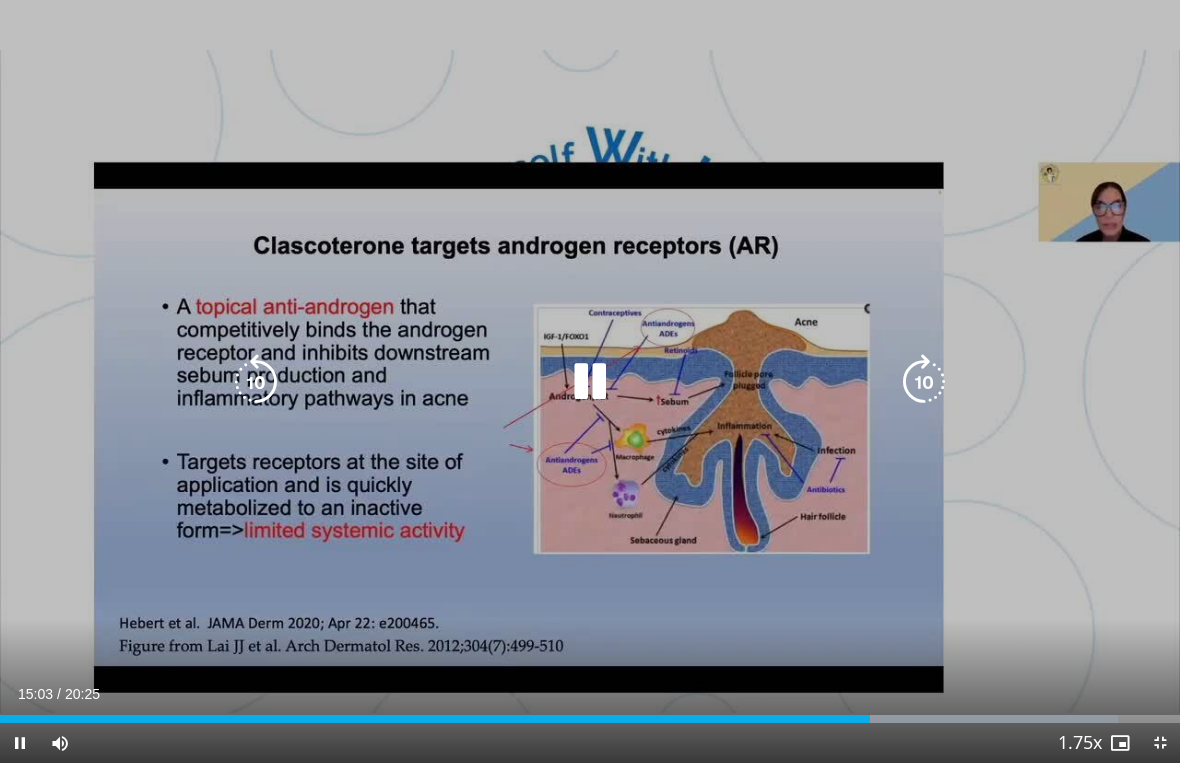 click at bounding box center [256, 382] 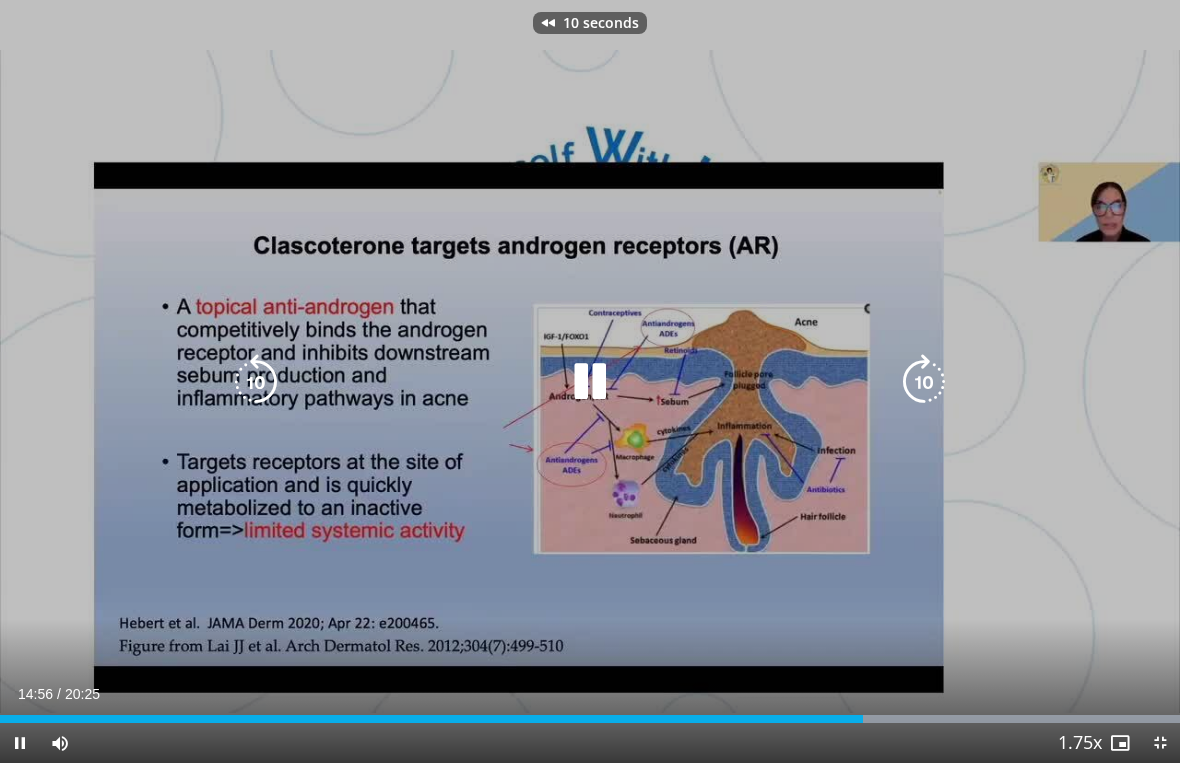 click at bounding box center [590, 382] 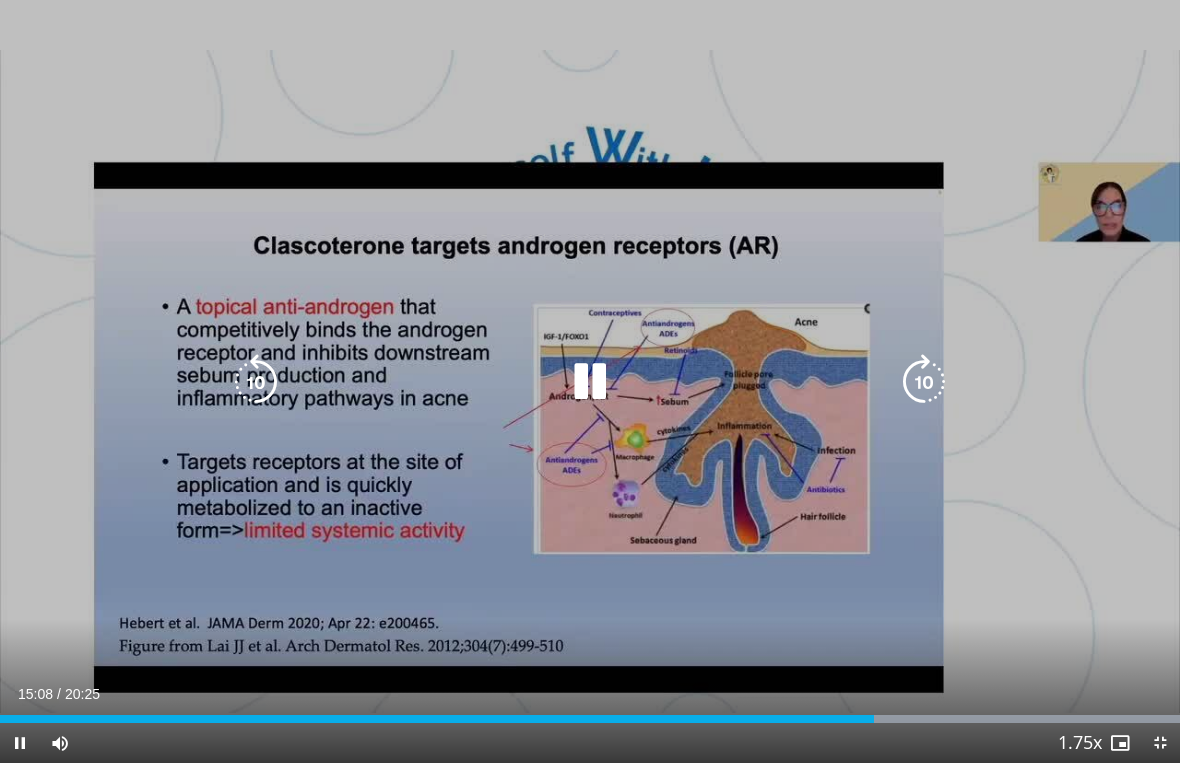 click at bounding box center [590, 382] 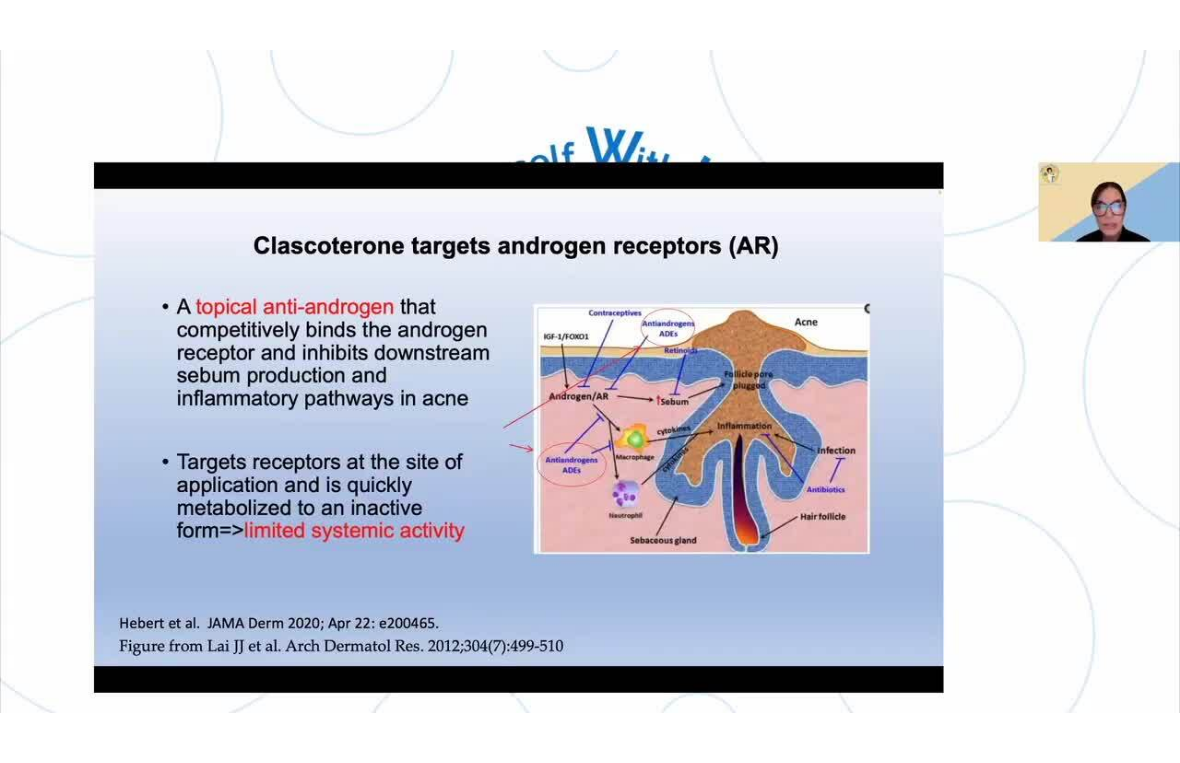 click on "10 seconds
Tap to unmute" at bounding box center [590, 381] 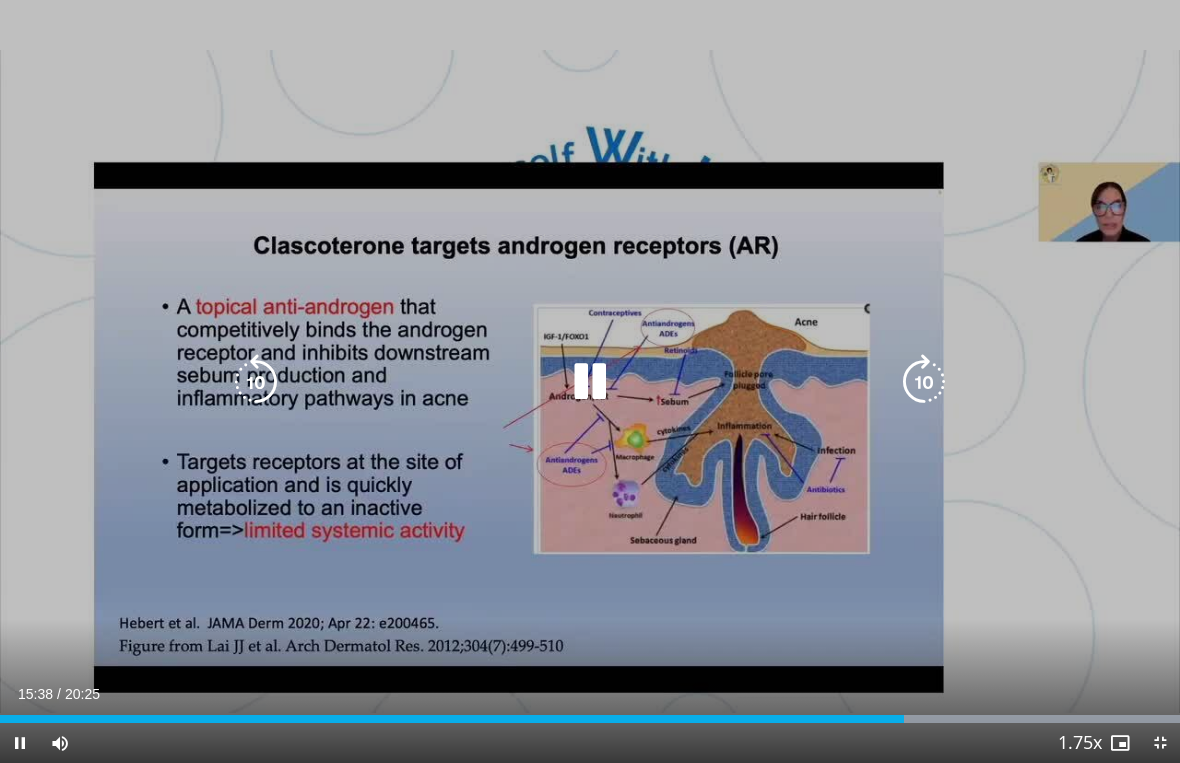 click at bounding box center (256, 382) 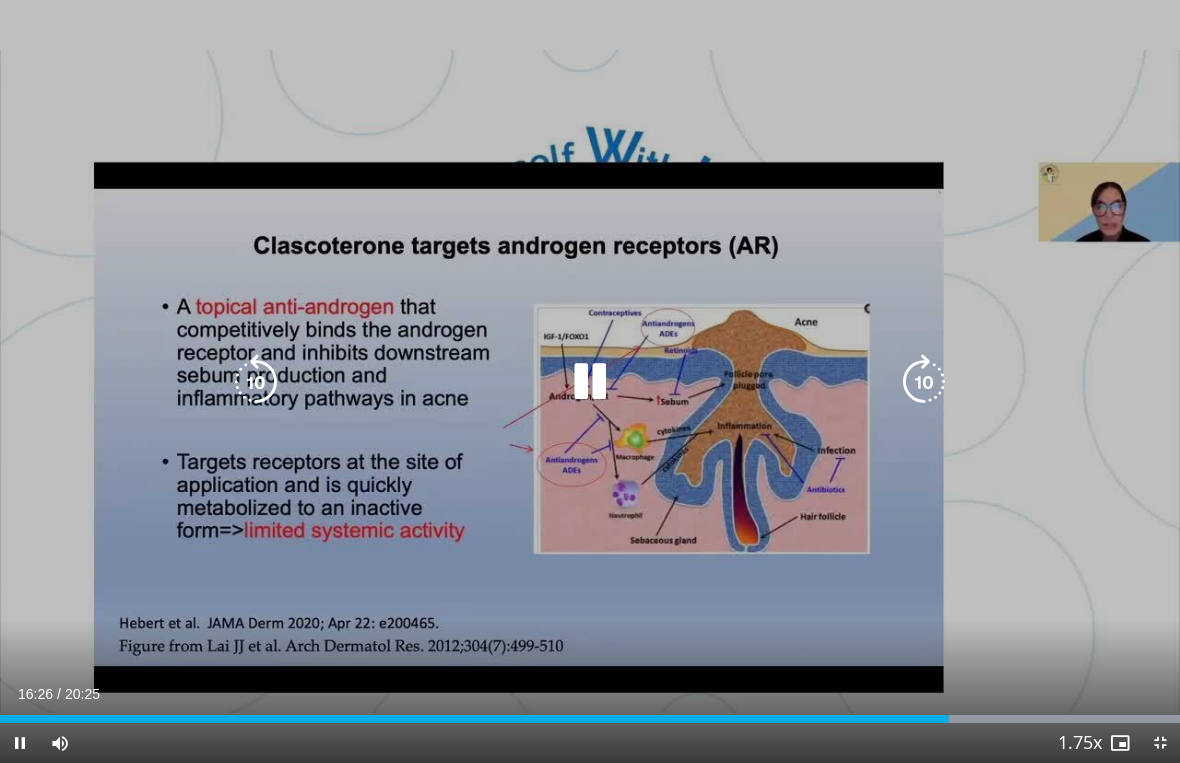 click at bounding box center (590, 382) 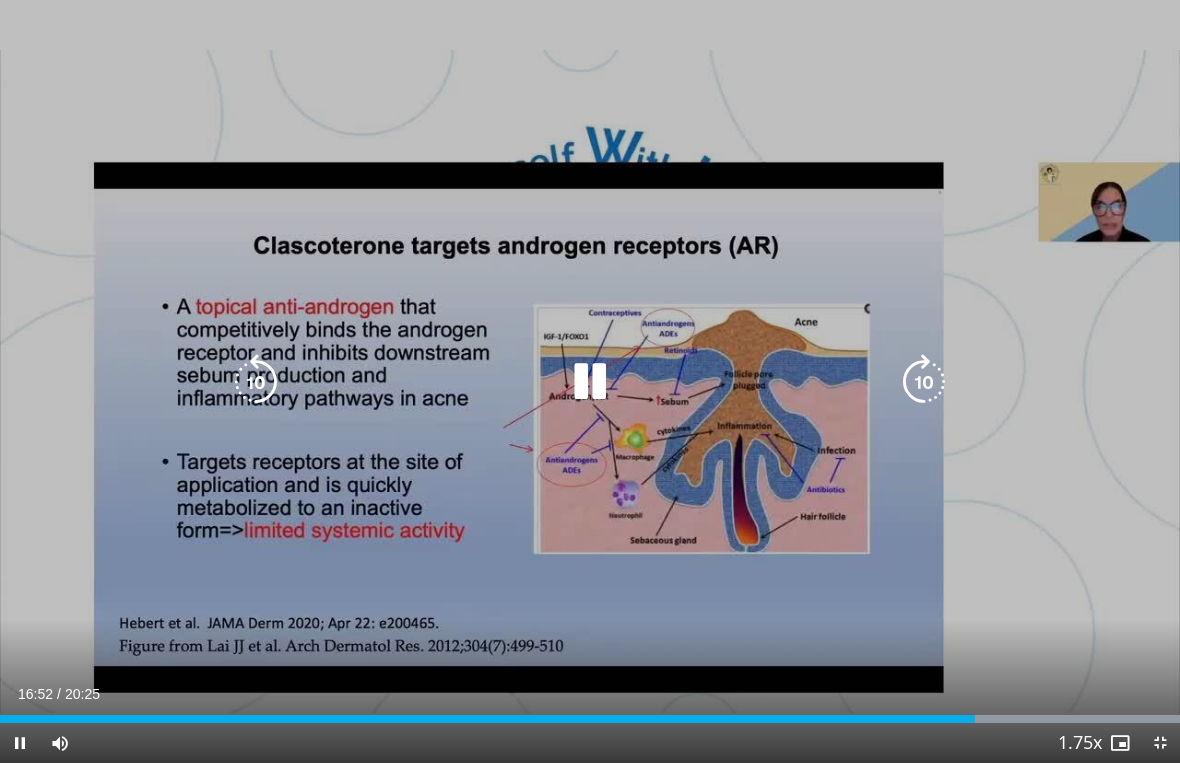 click at bounding box center [256, 382] 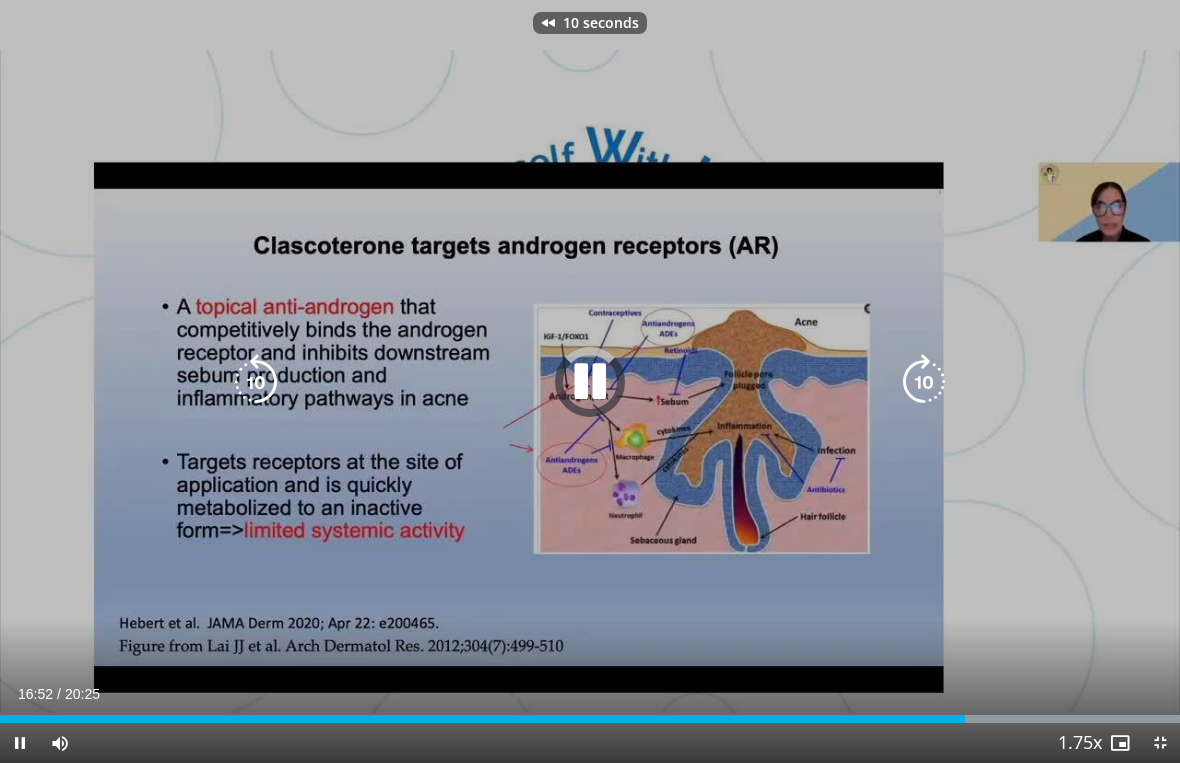 click at bounding box center (256, 382) 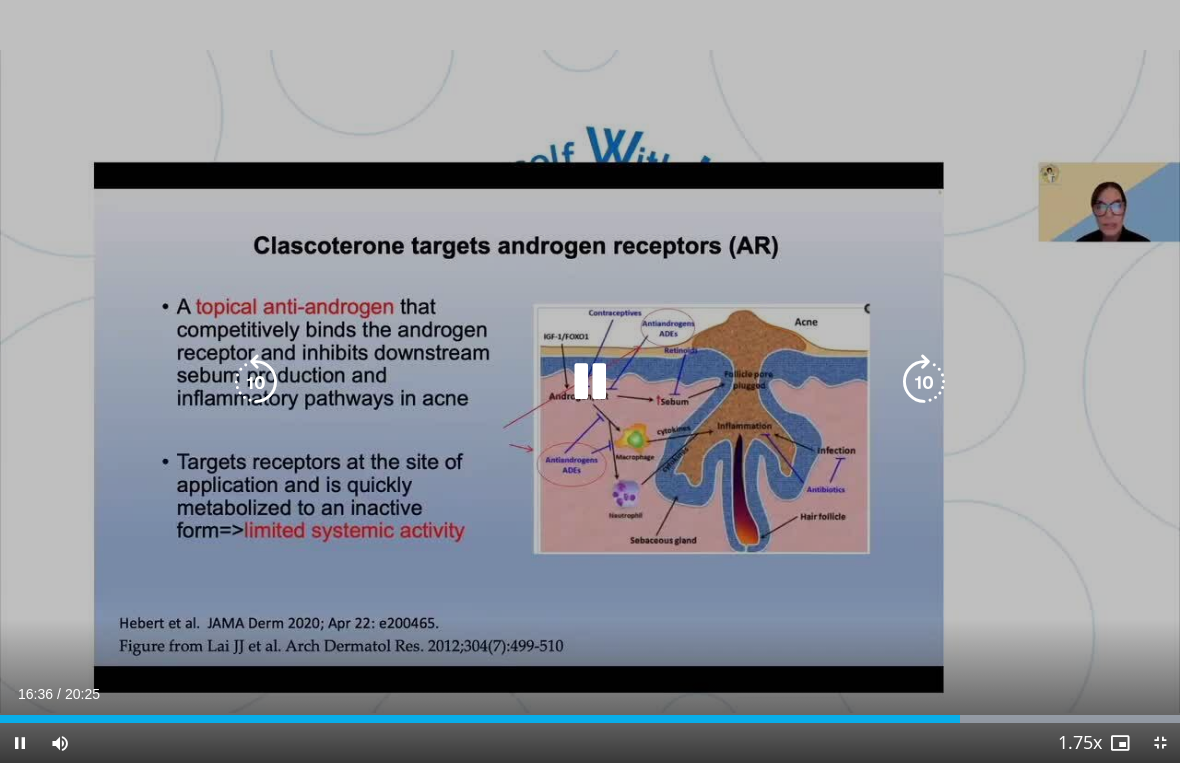 click at bounding box center [256, 382] 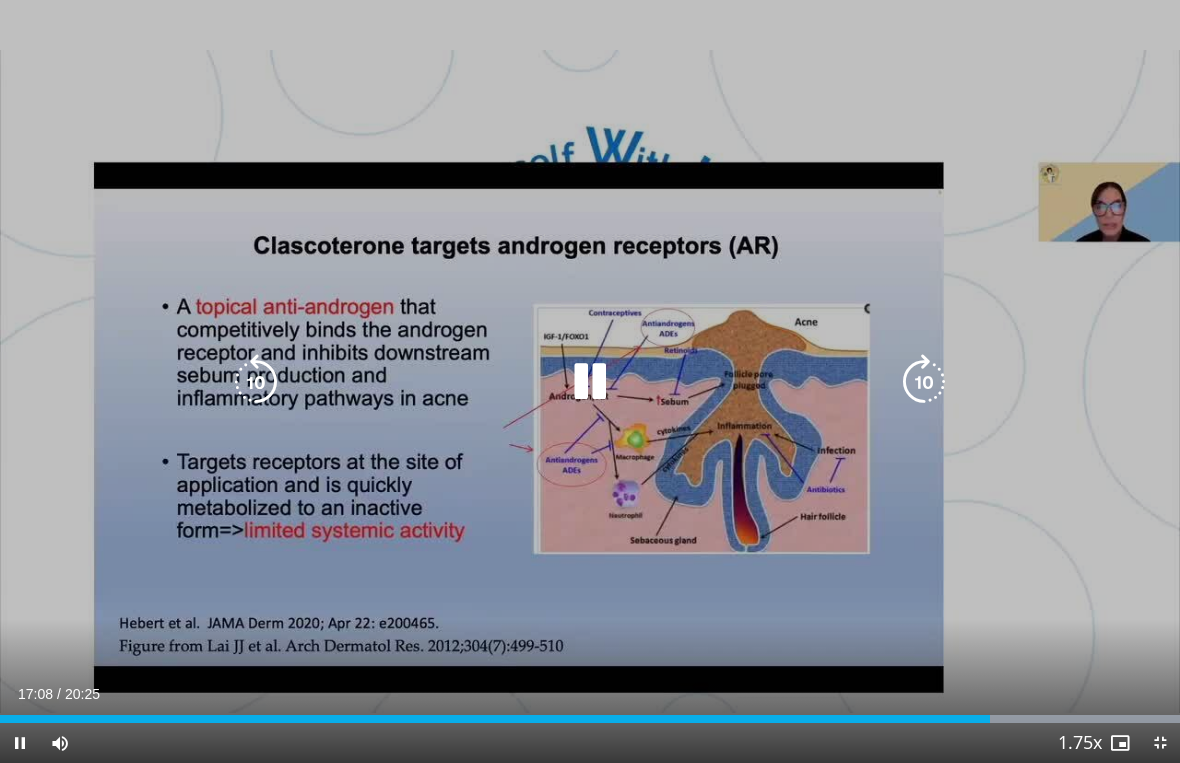 click at bounding box center (256, 382) 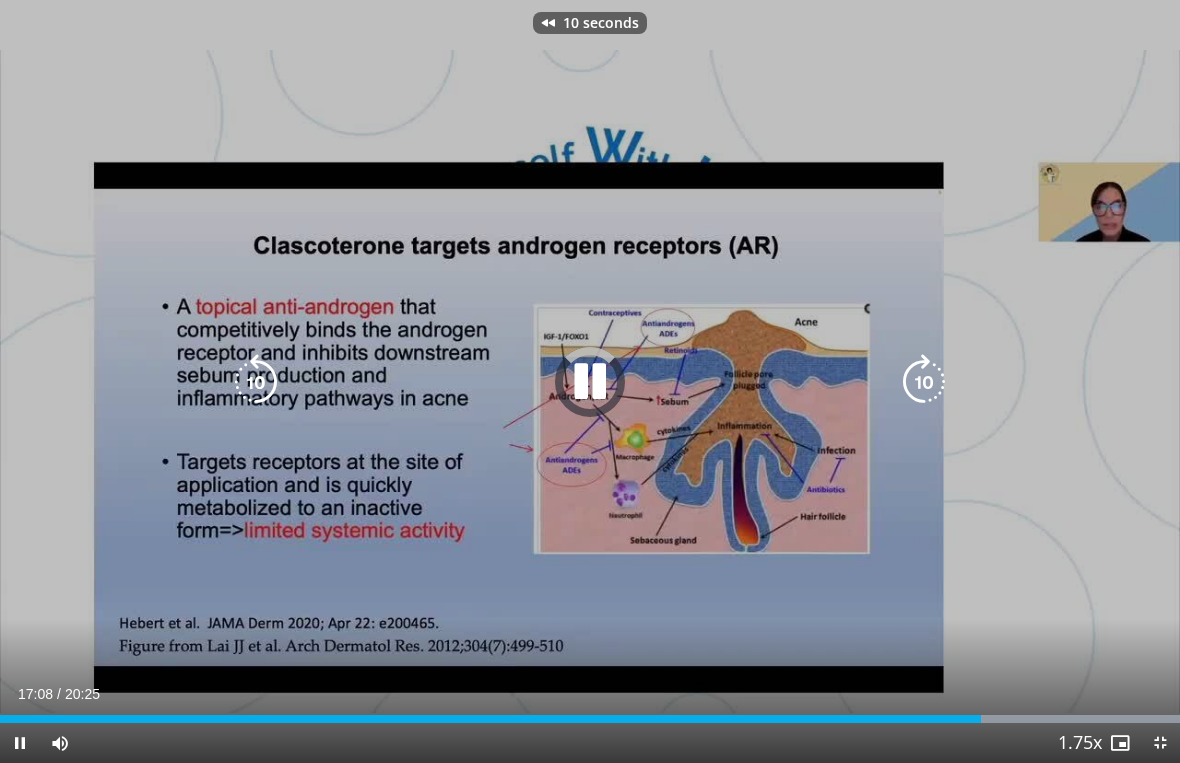 click at bounding box center (256, 382) 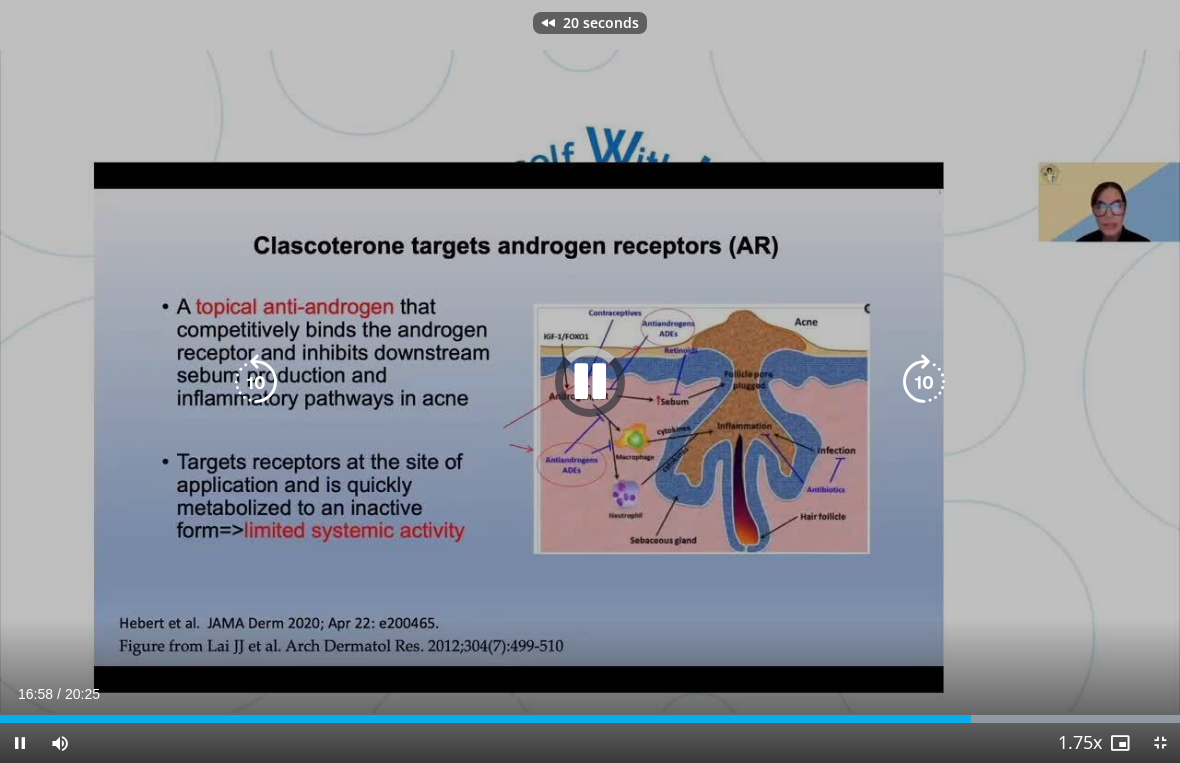 click at bounding box center (256, 382) 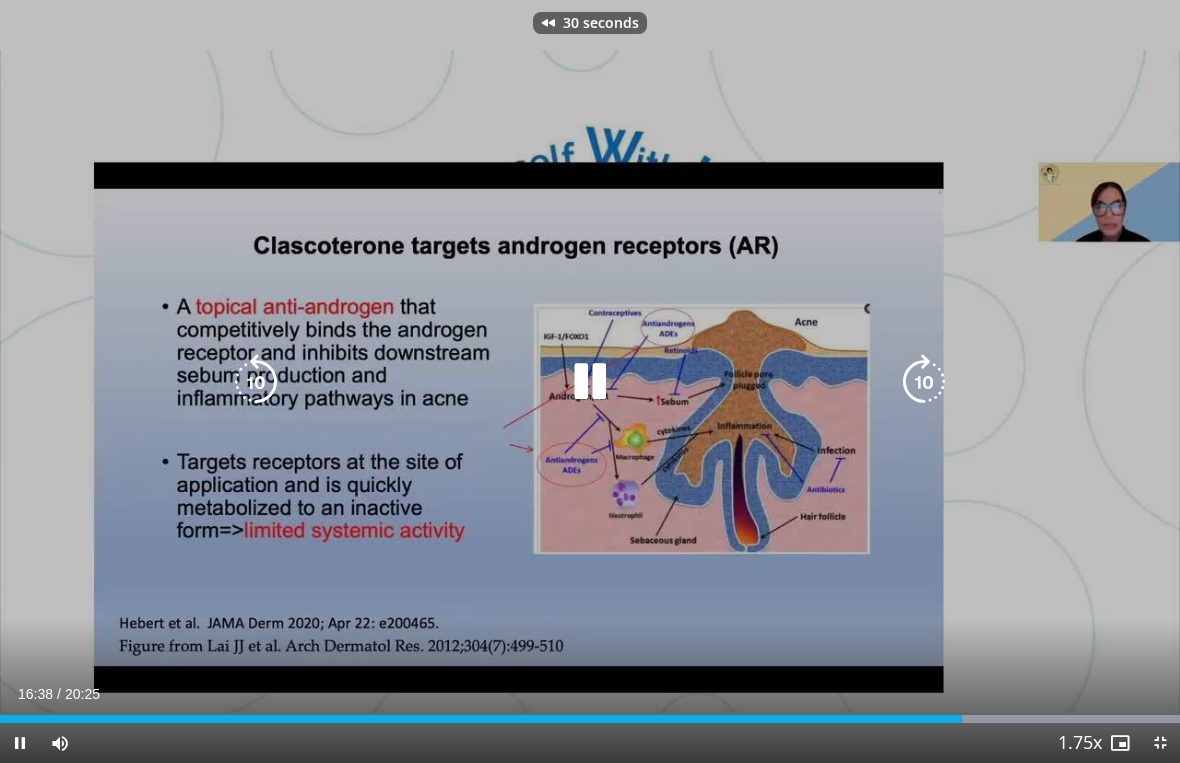click at bounding box center [256, 382] 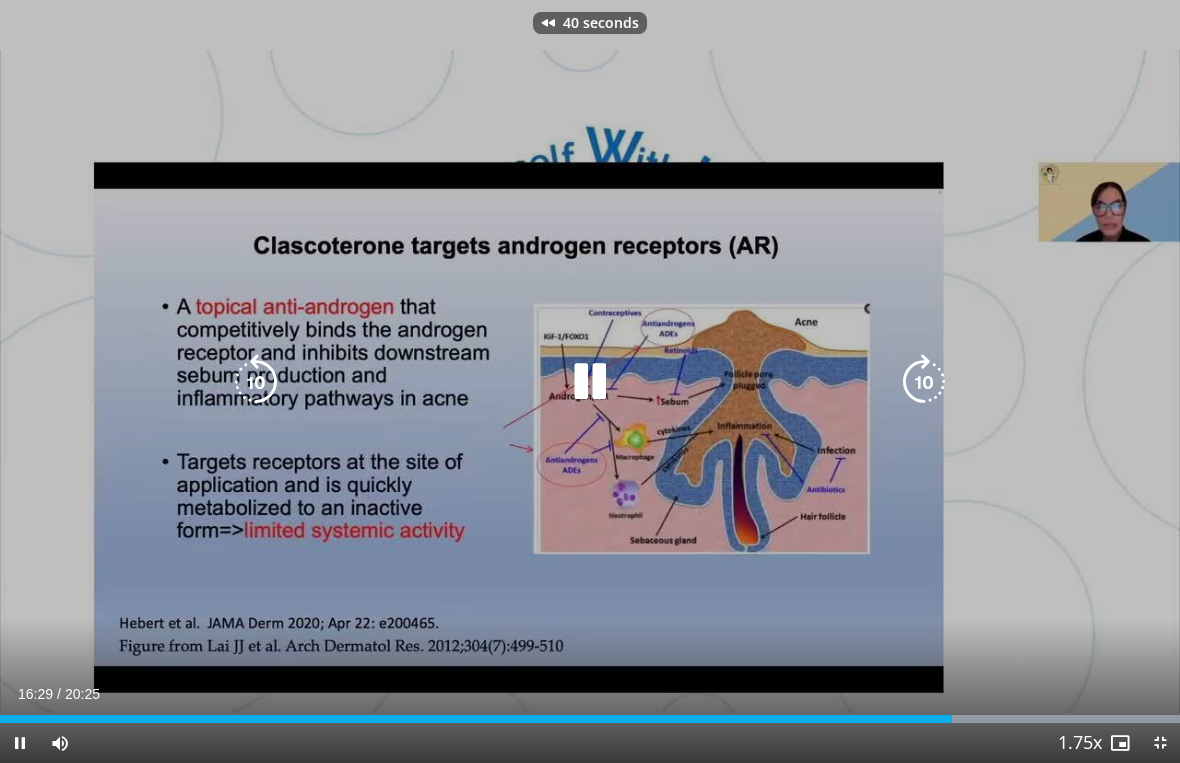 click at bounding box center [256, 382] 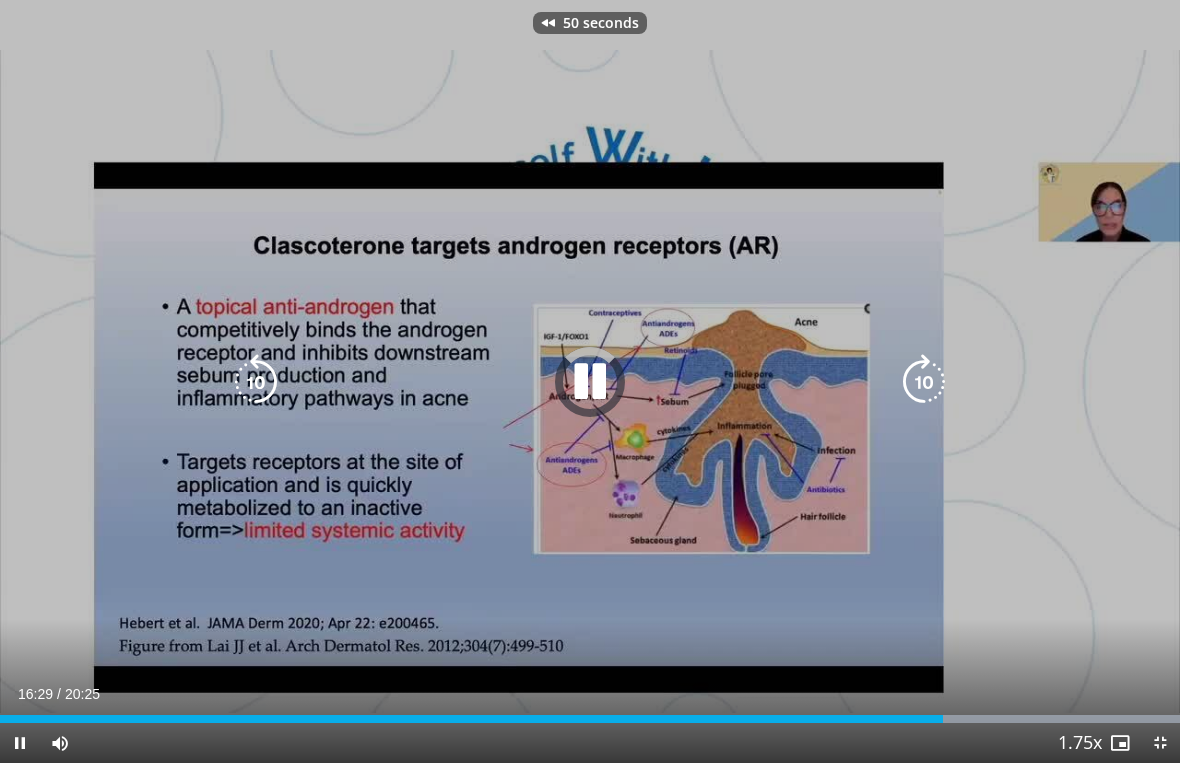 click at bounding box center [256, 382] 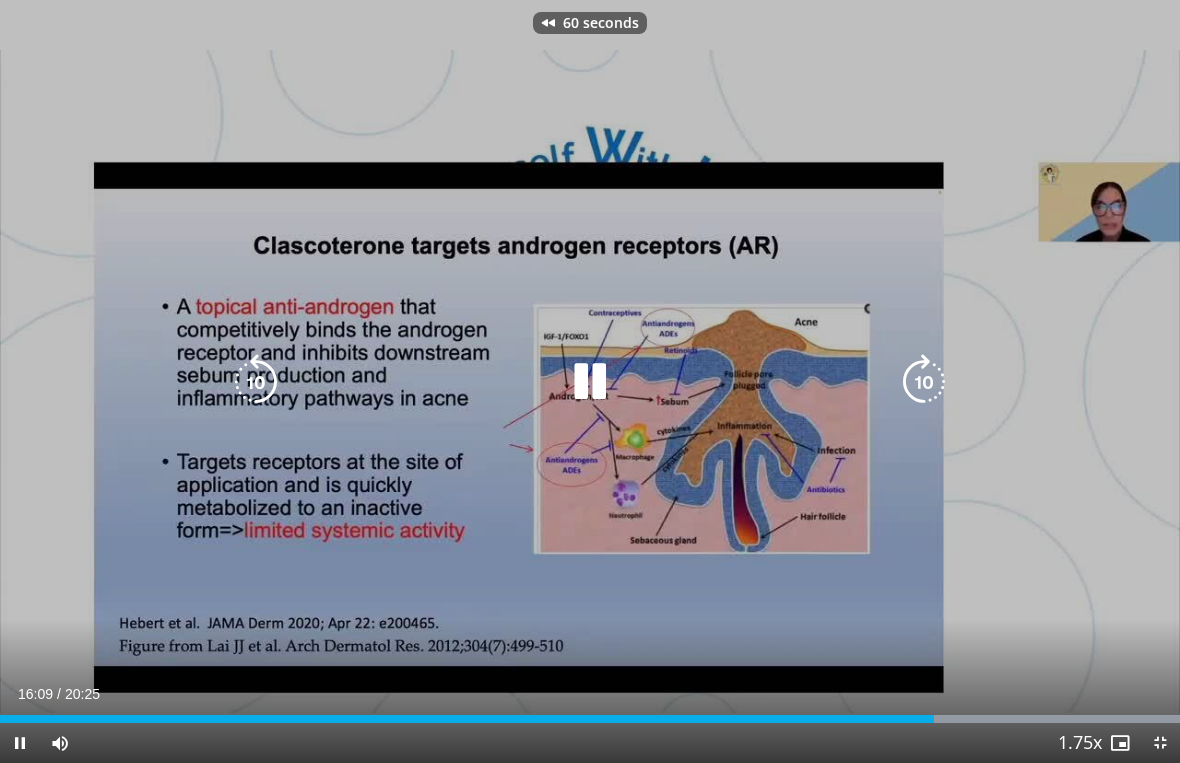 click at bounding box center [256, 382] 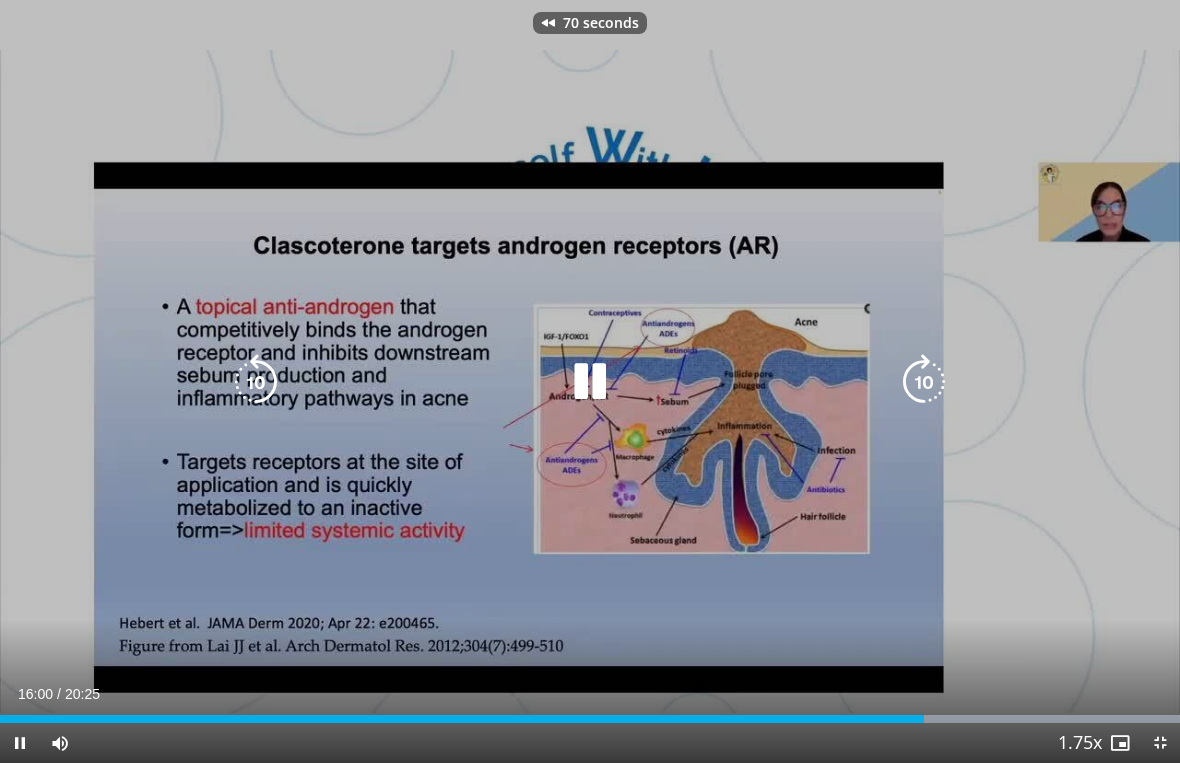 click at bounding box center [256, 382] 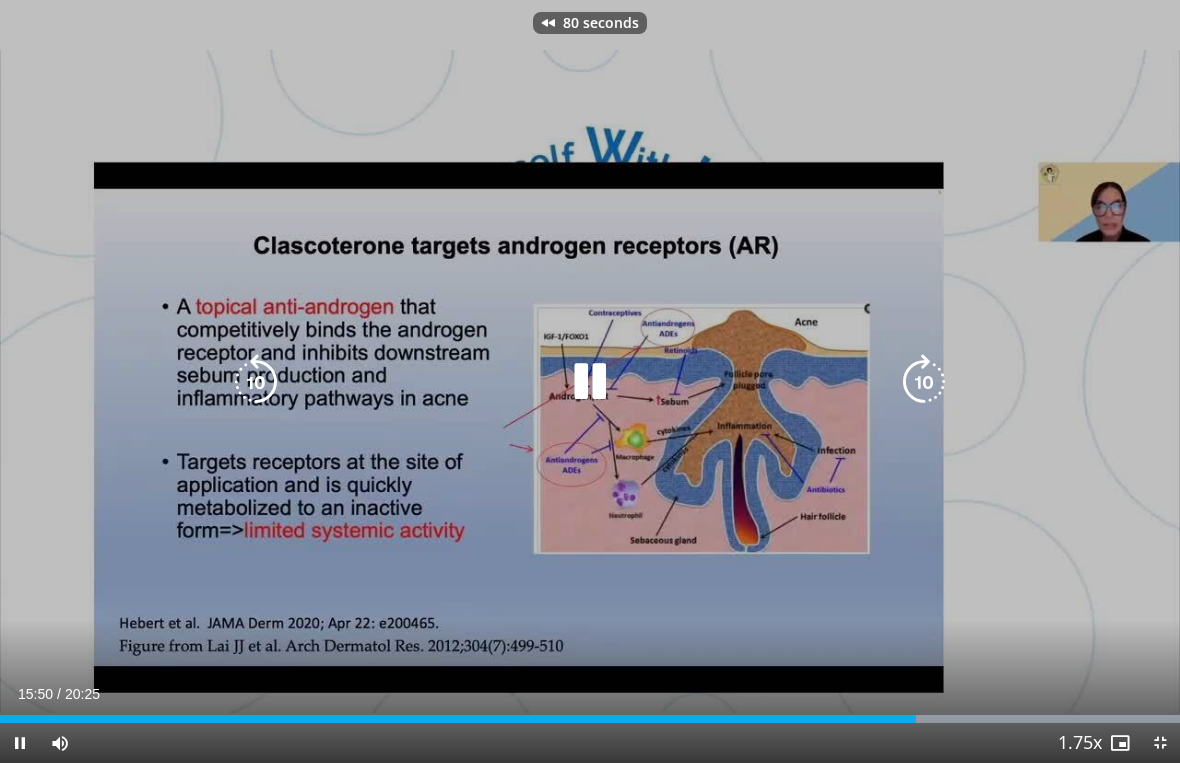 click at bounding box center [924, 382] 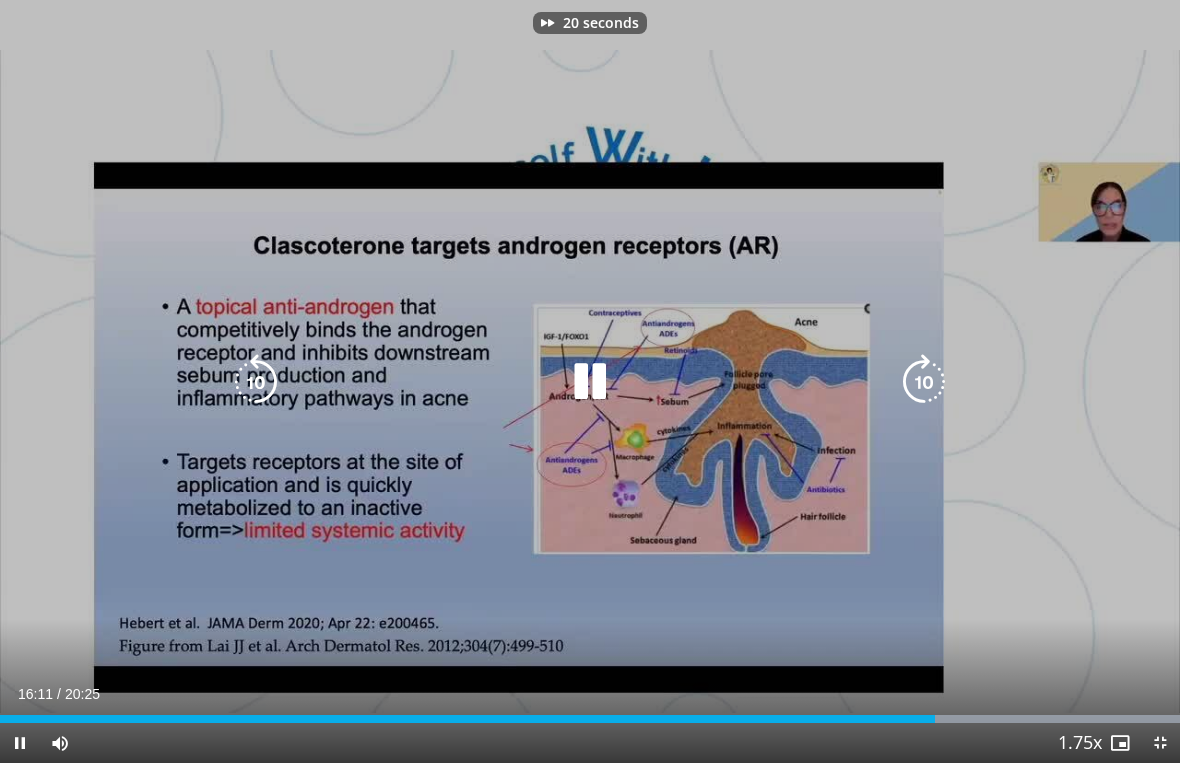 click at bounding box center [924, 382] 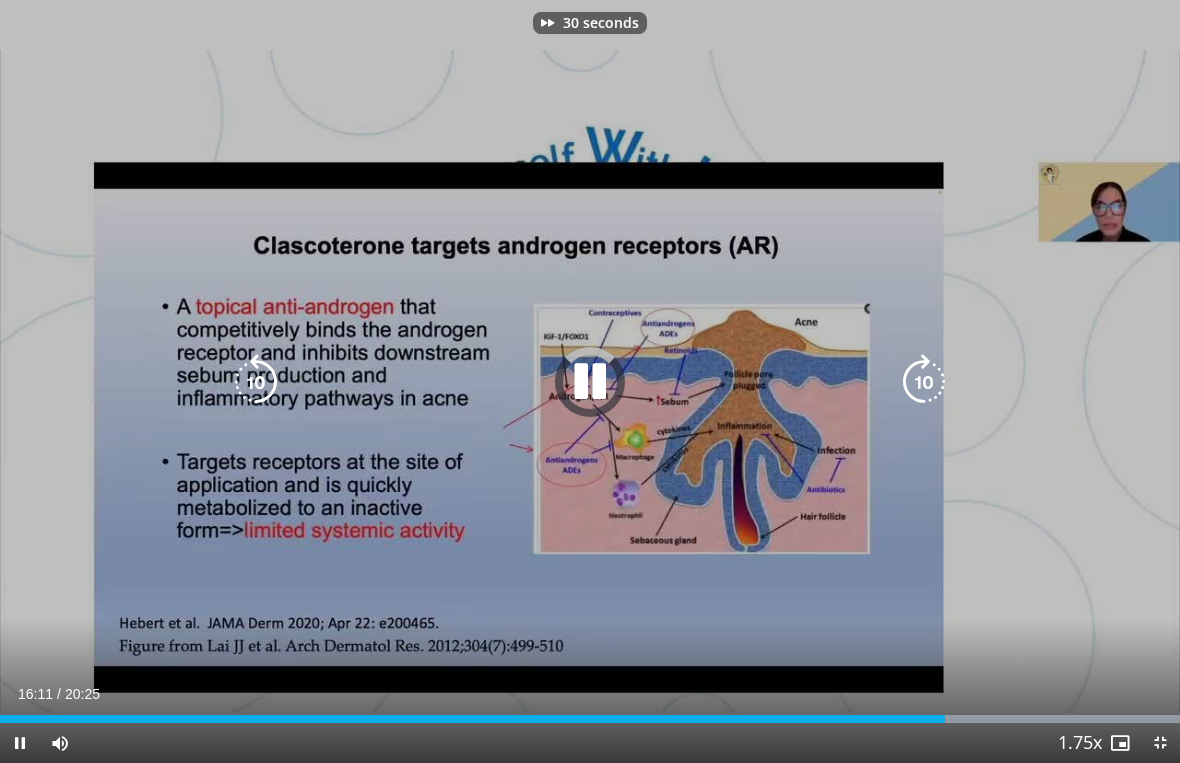 click at bounding box center [924, 382] 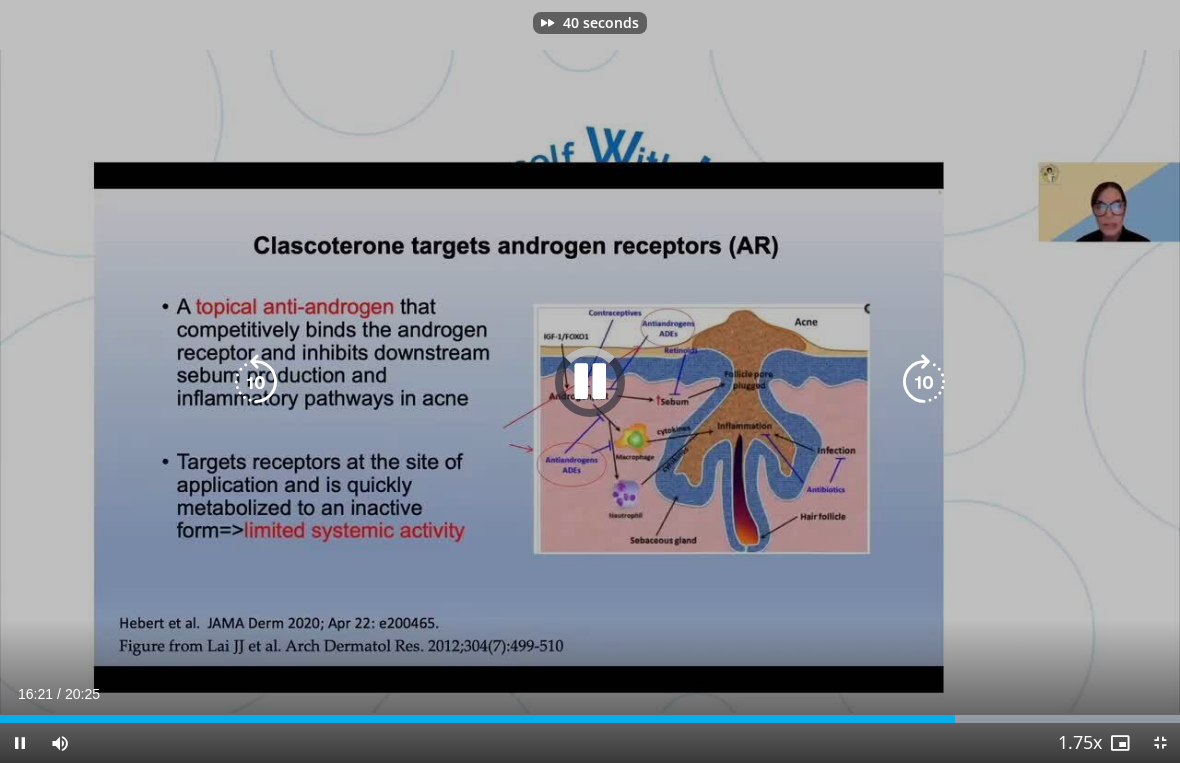 click at bounding box center (924, 382) 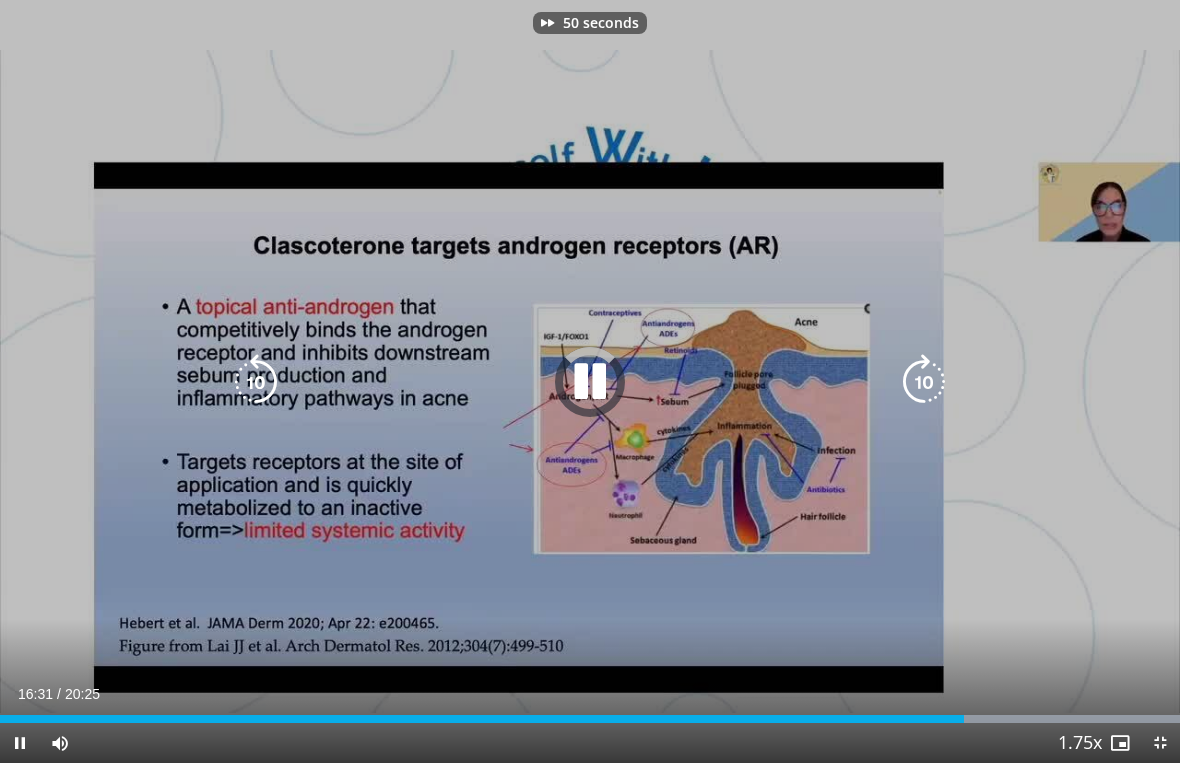 click at bounding box center [924, 382] 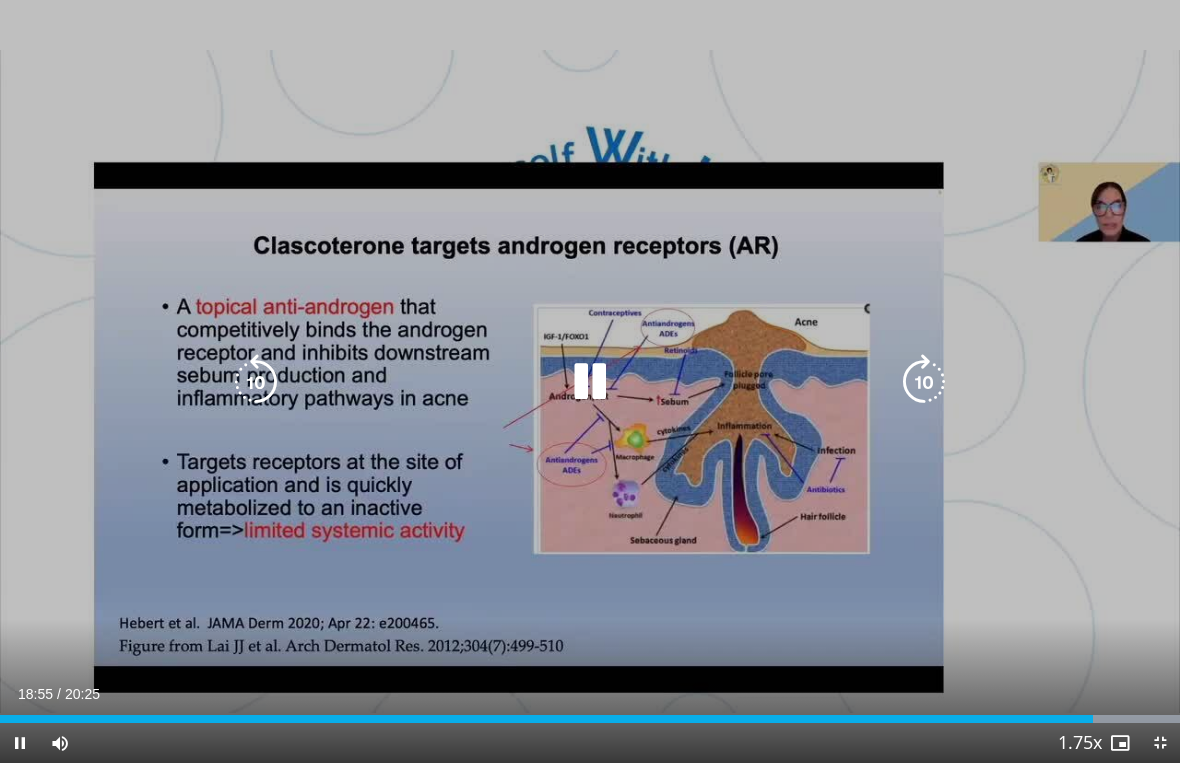 click at bounding box center (590, 382) 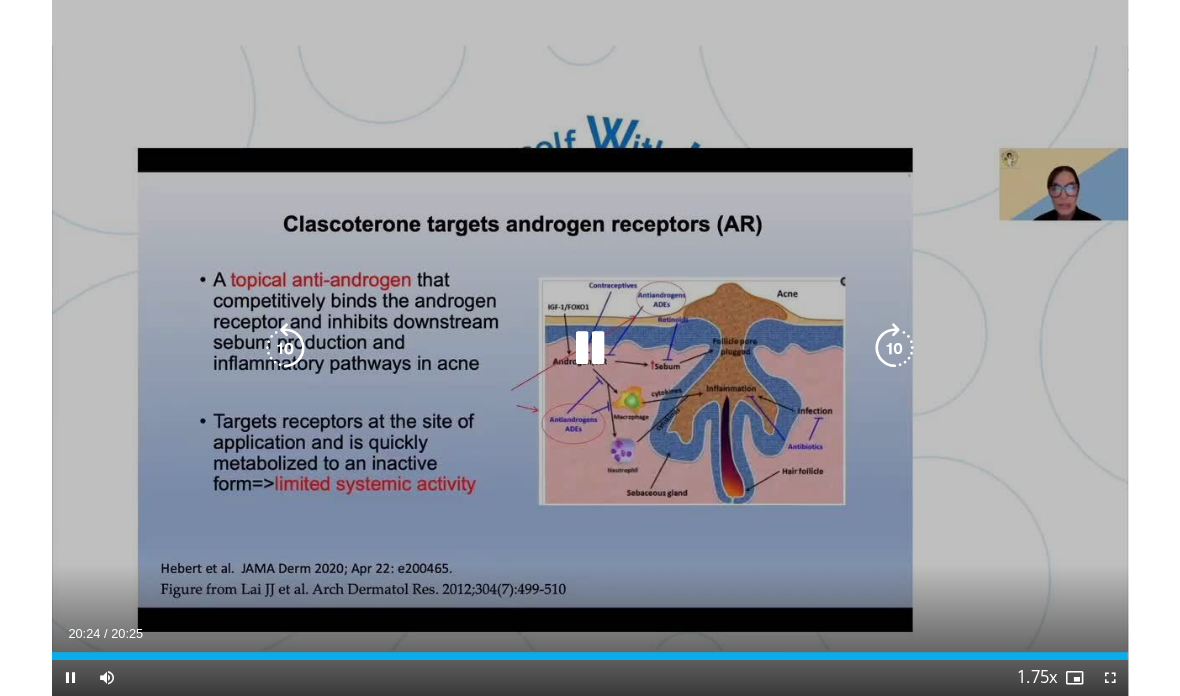 scroll, scrollTop: 0, scrollLeft: 0, axis: both 